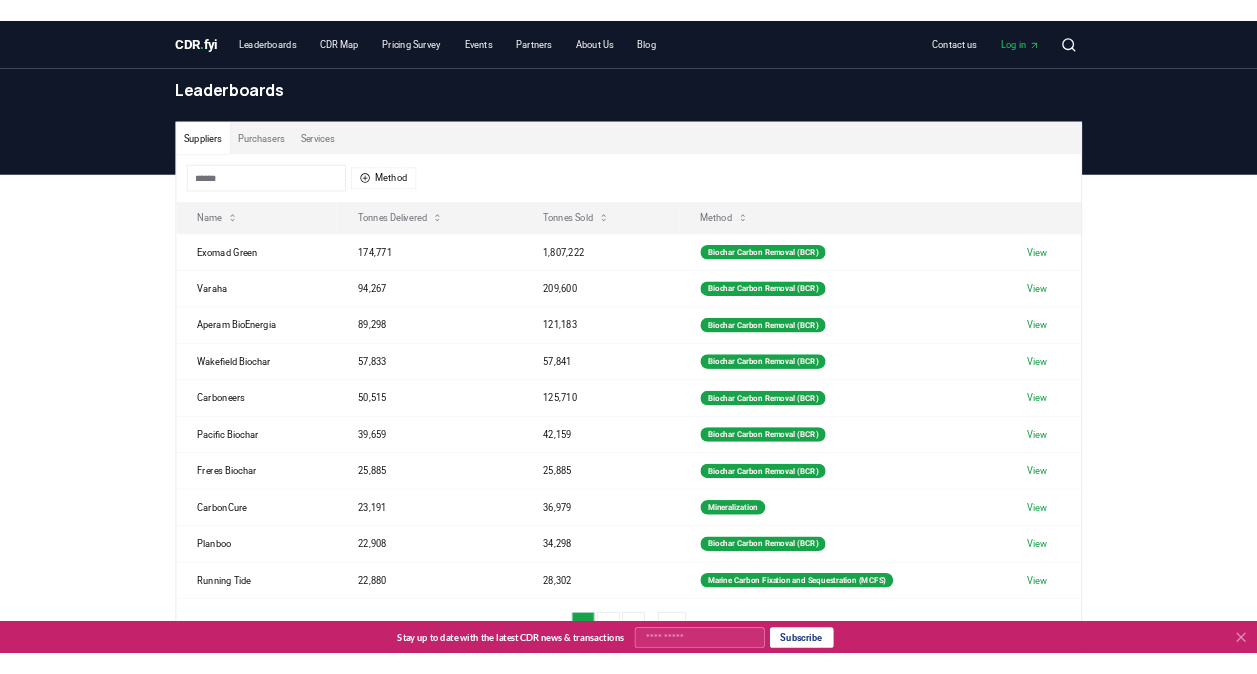 scroll, scrollTop: 100, scrollLeft: 0, axis: vertical 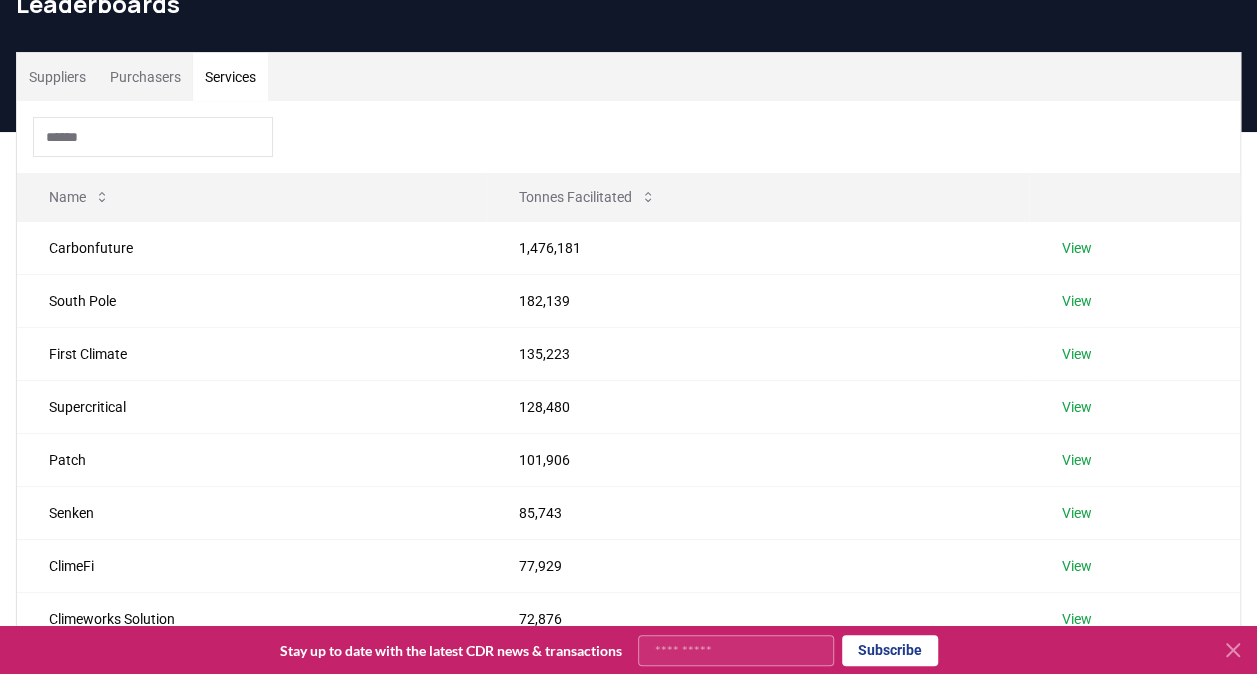 click on "Services" at bounding box center (230, 77) 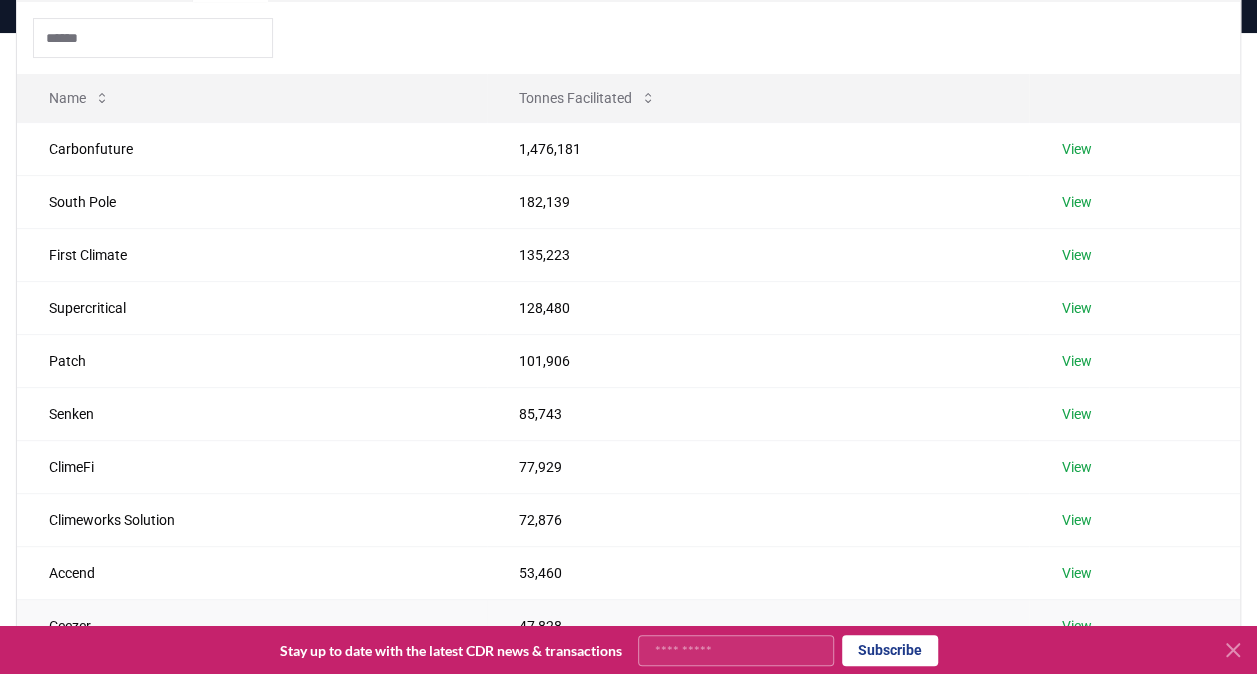 scroll, scrollTop: 200, scrollLeft: 0, axis: vertical 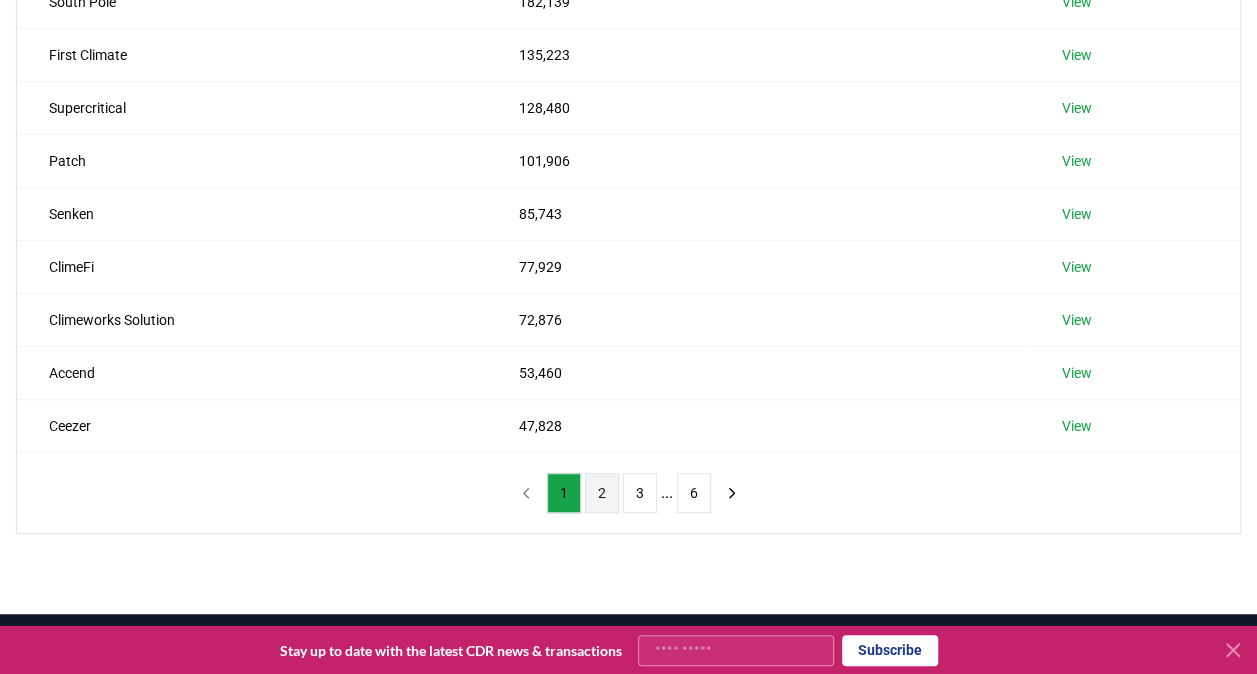 click on "2" at bounding box center (602, 493) 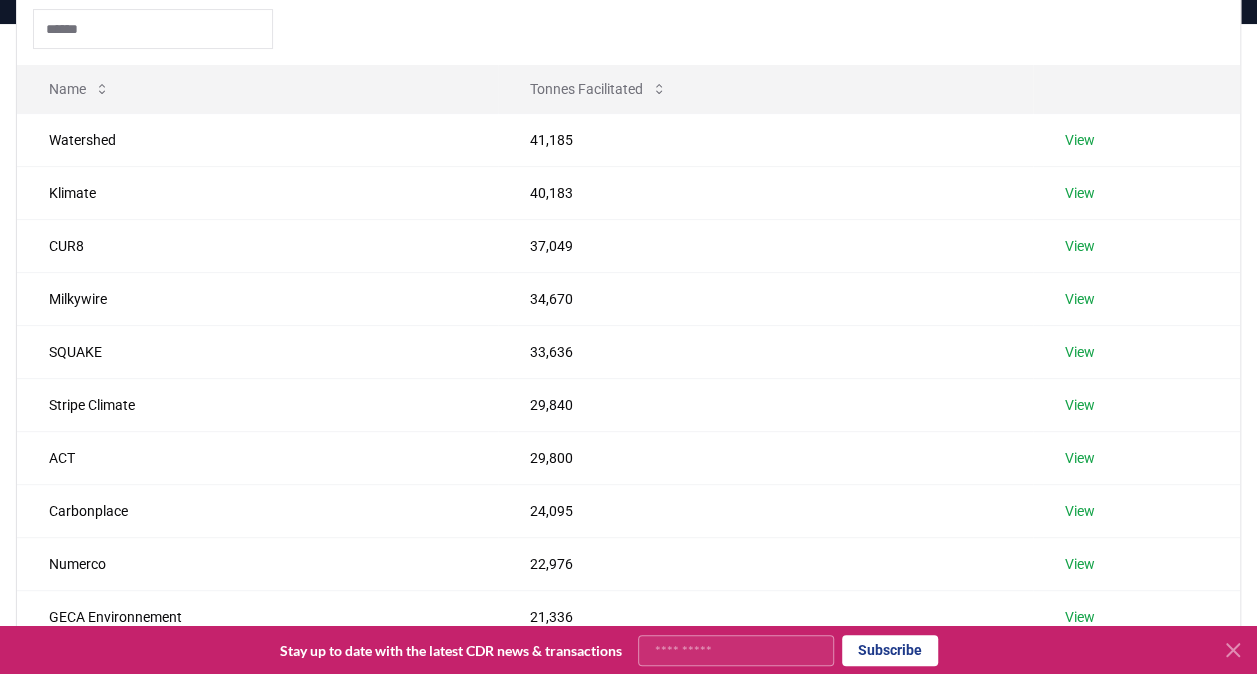 scroll, scrollTop: 207, scrollLeft: 0, axis: vertical 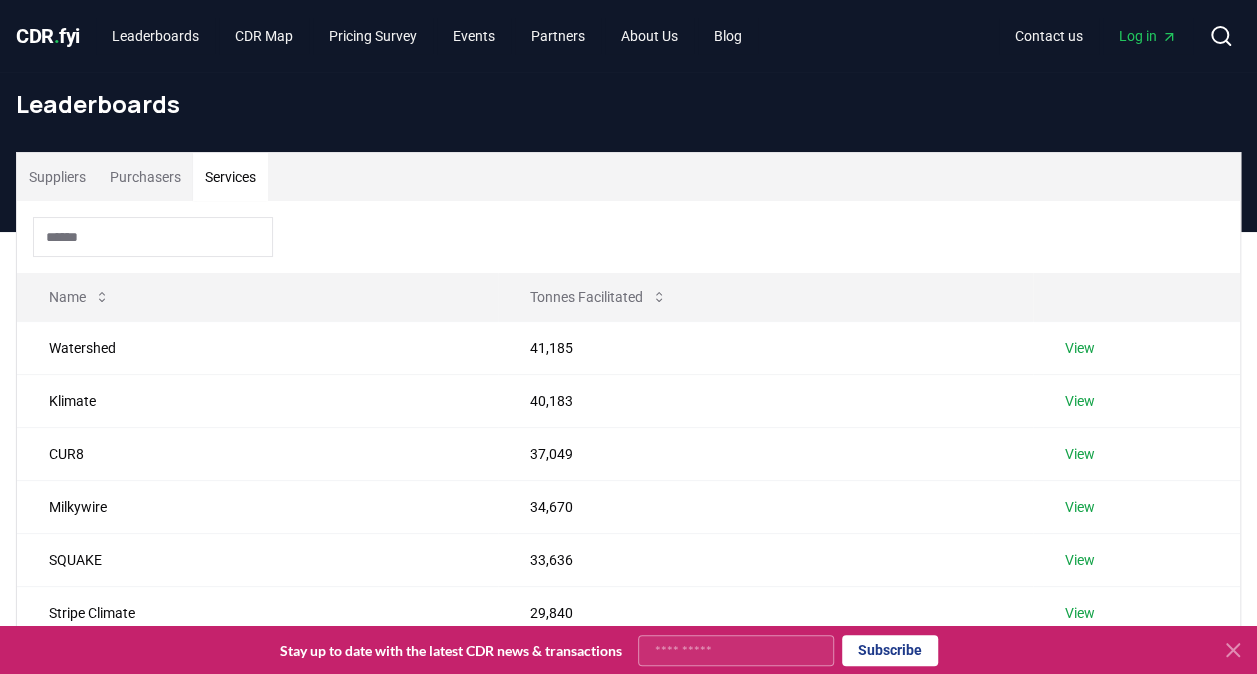 click on "Services" at bounding box center [230, 177] 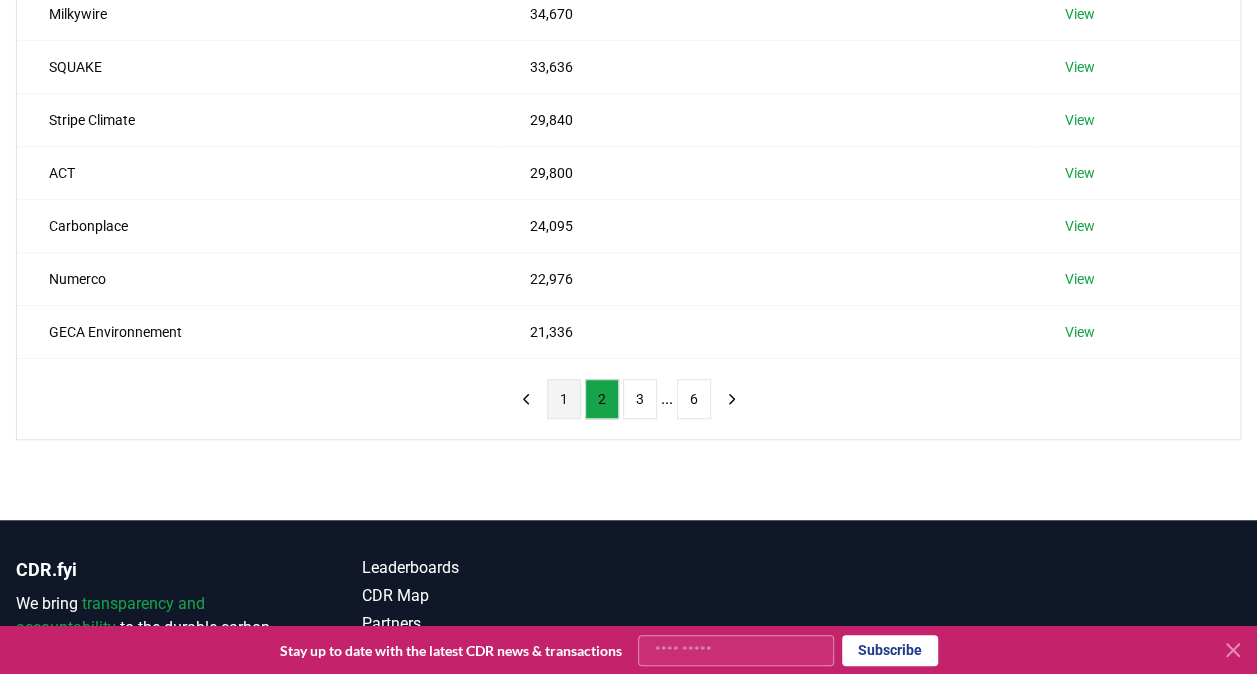 click on "1" at bounding box center [564, 399] 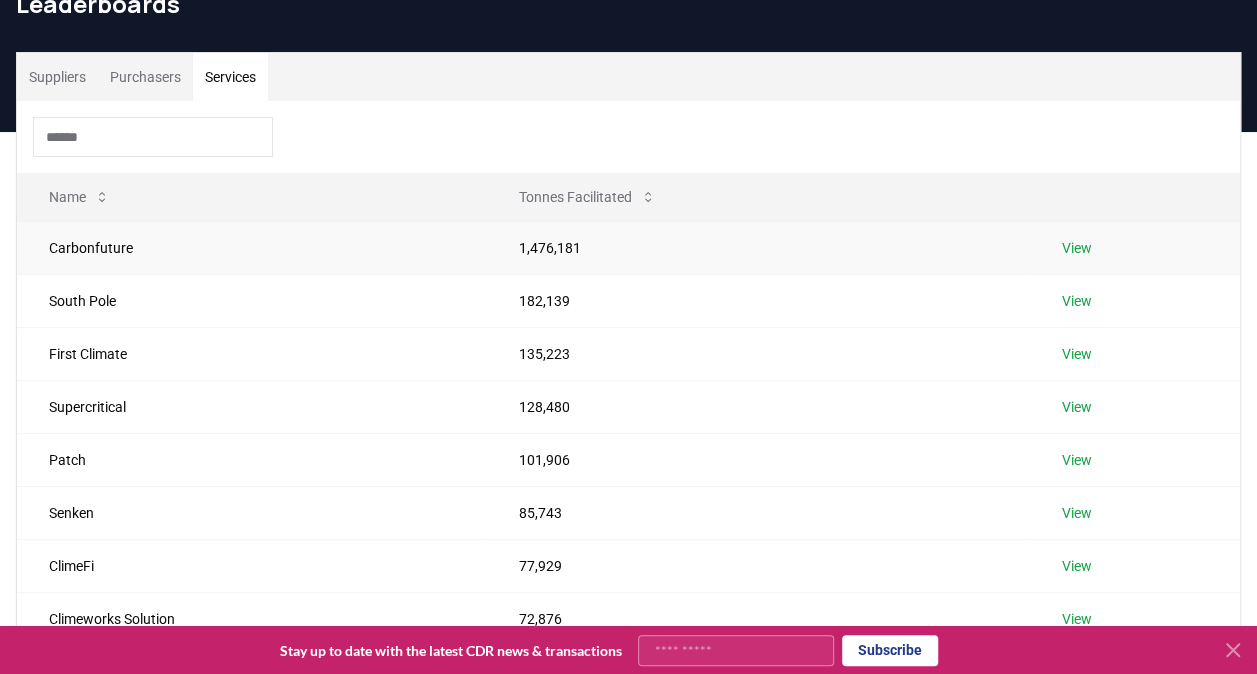 scroll, scrollTop: 100, scrollLeft: 0, axis: vertical 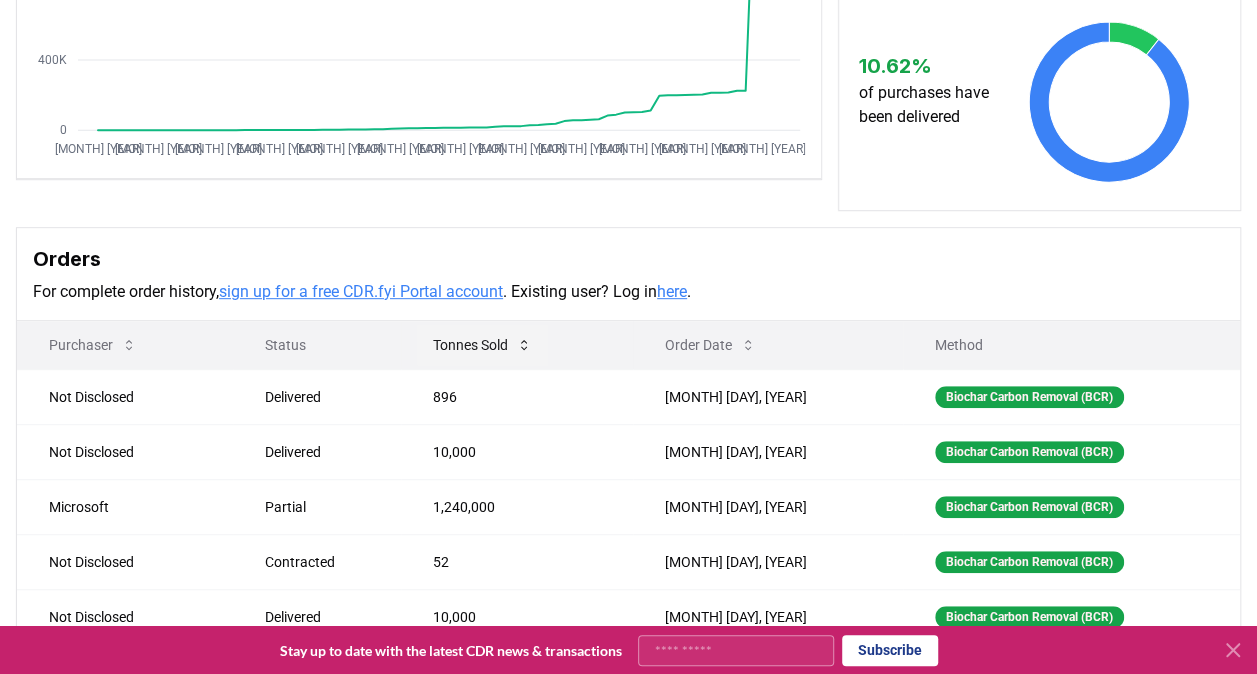 click 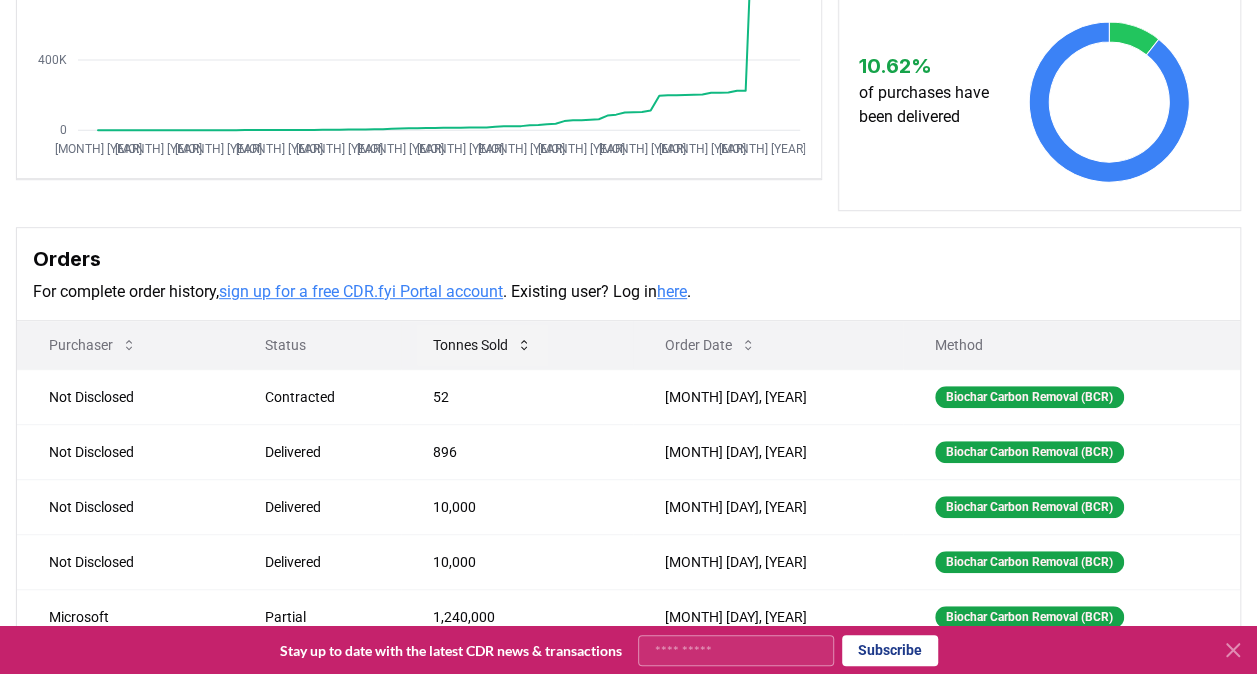 click 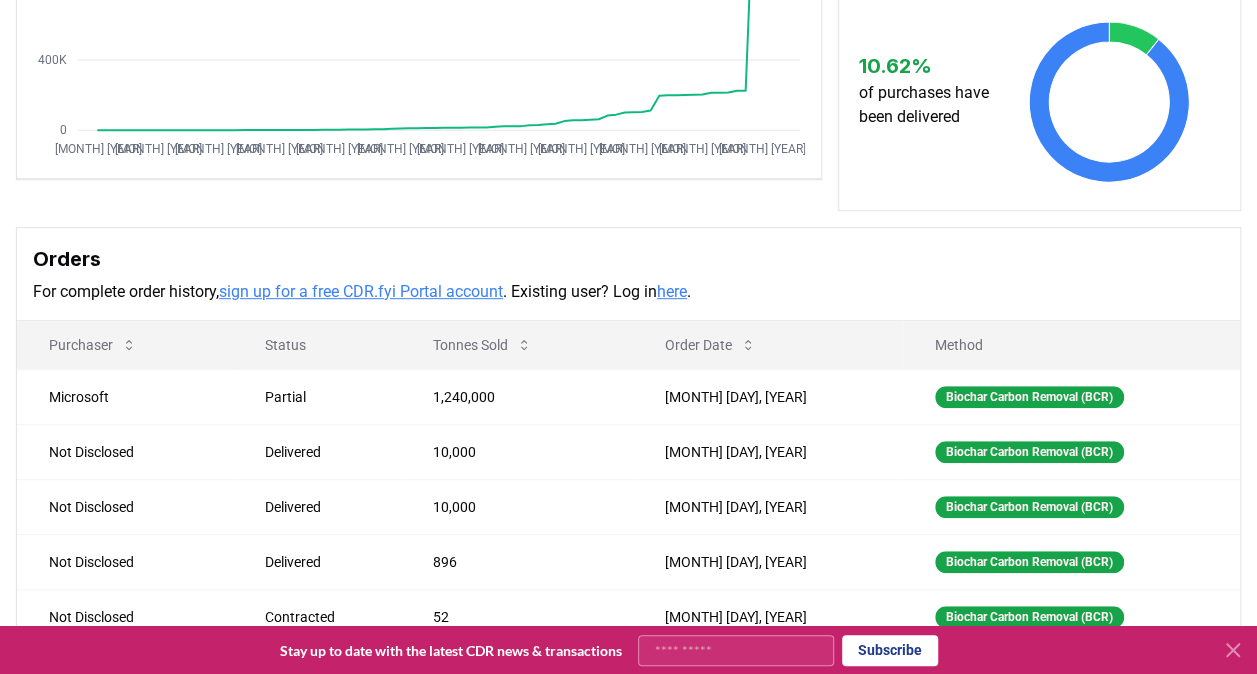 scroll, scrollTop: 0, scrollLeft: 0, axis: both 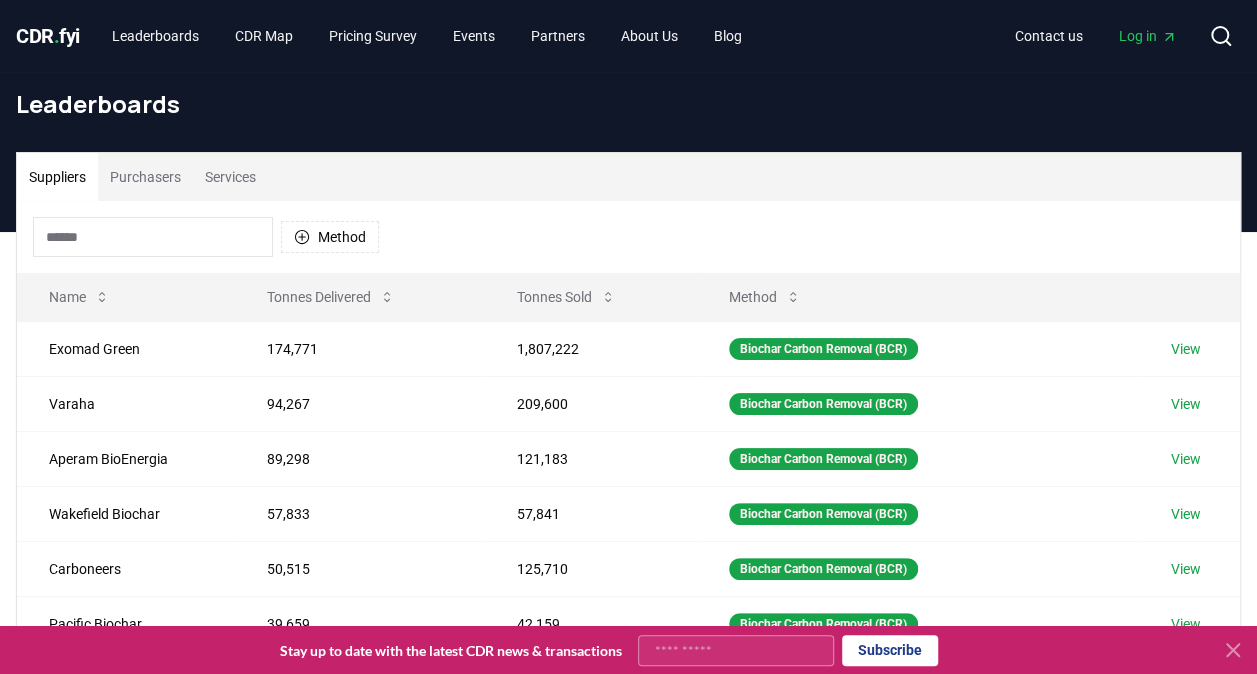 click on "Services" at bounding box center (230, 177) 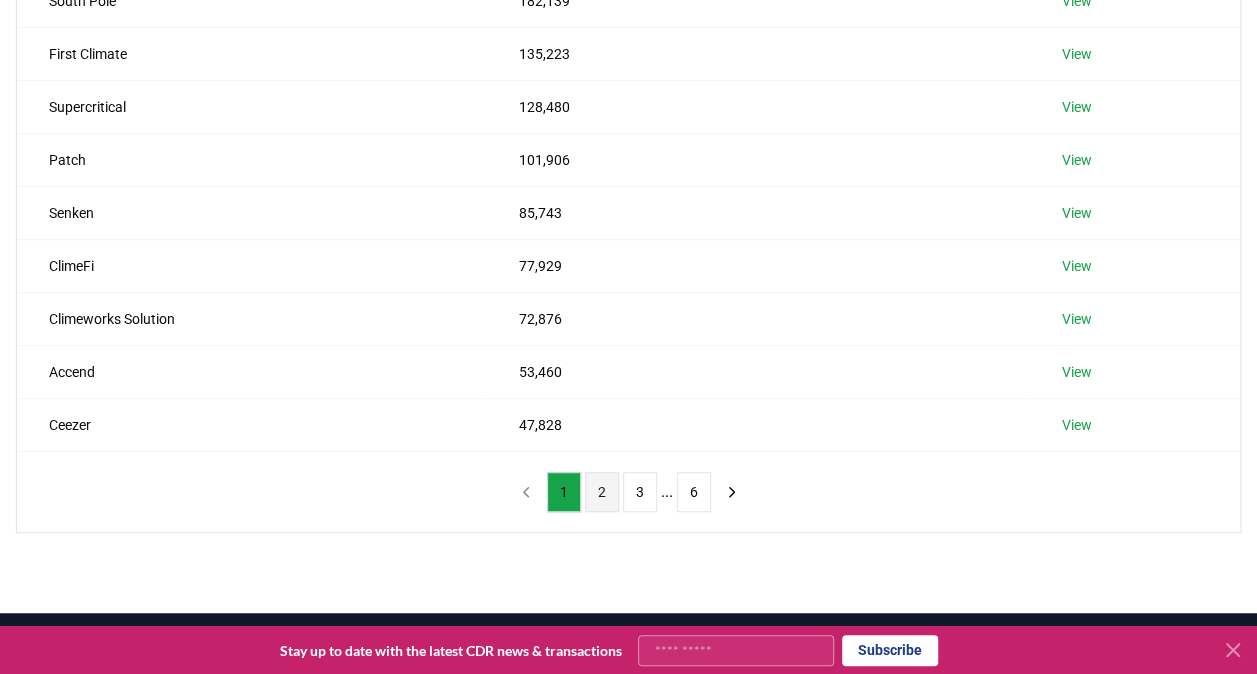 click on "2" at bounding box center (602, 492) 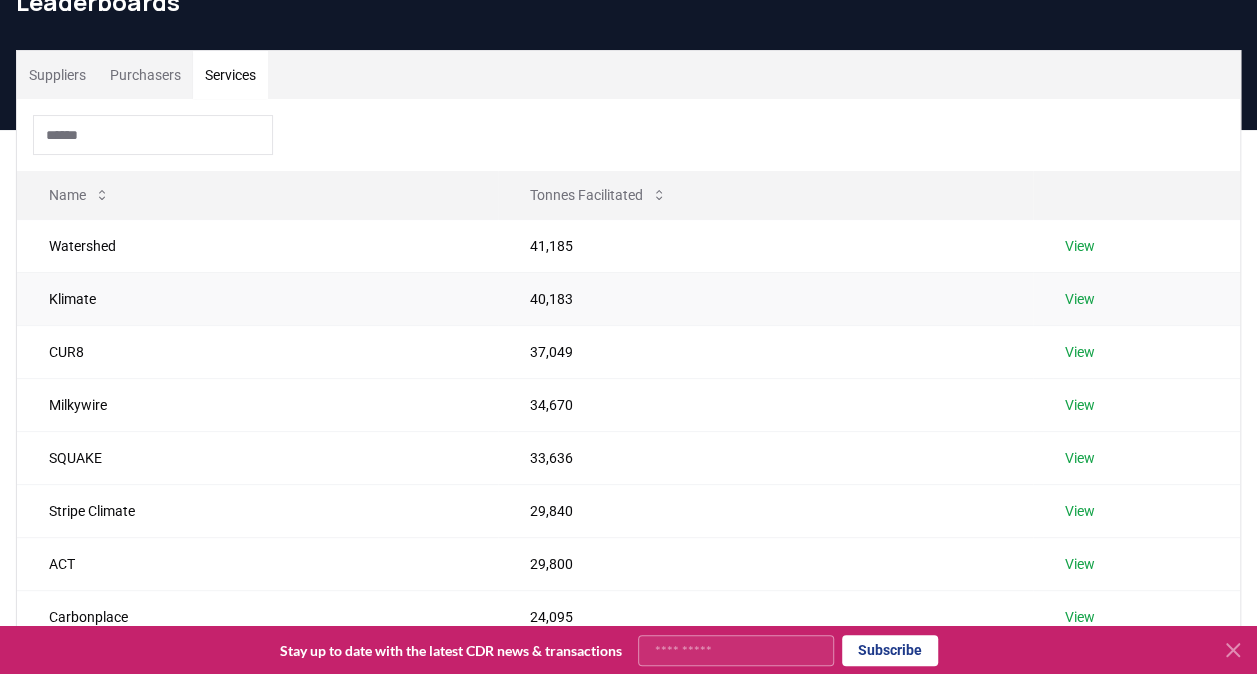 scroll, scrollTop: 100, scrollLeft: 0, axis: vertical 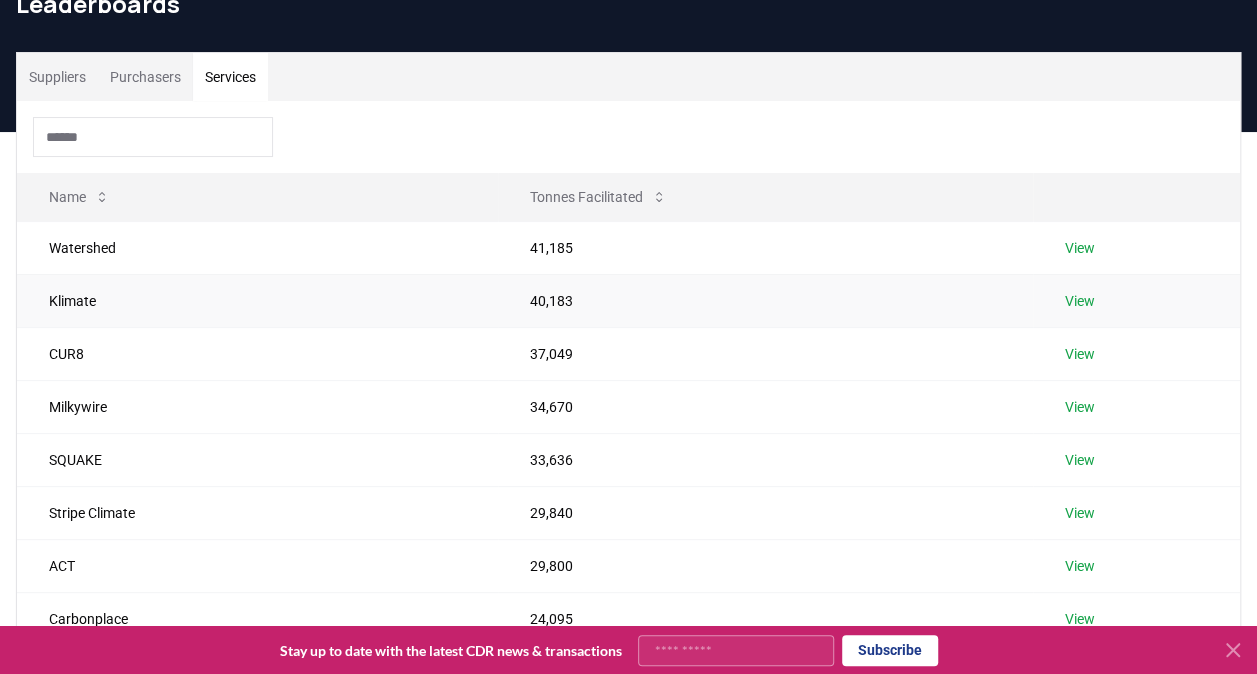click on "View" at bounding box center (1080, 301) 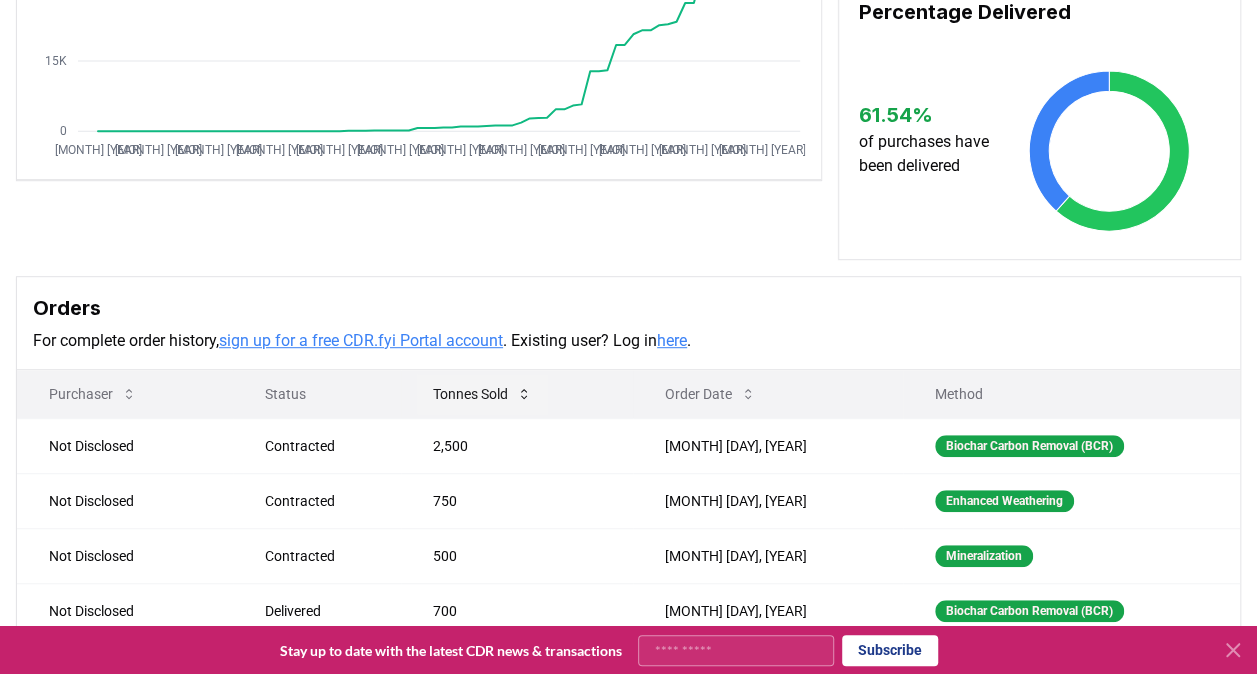 scroll, scrollTop: 399, scrollLeft: 0, axis: vertical 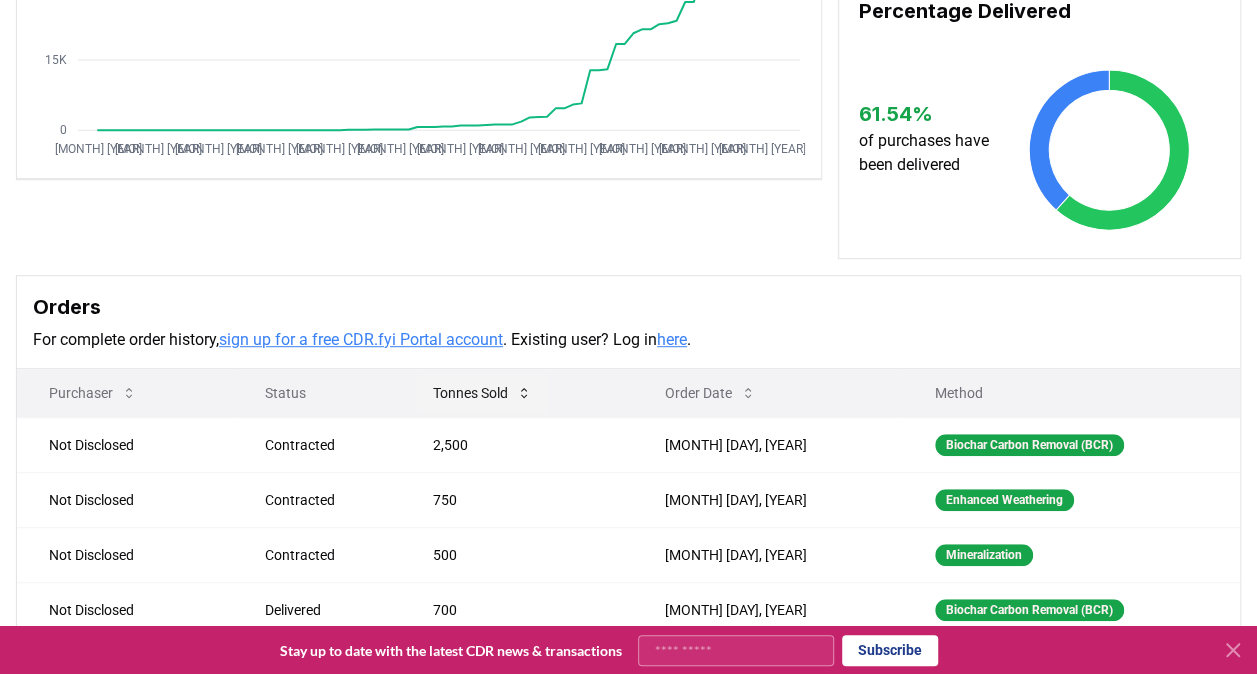 click on "Tonnes Sold" at bounding box center (482, 393) 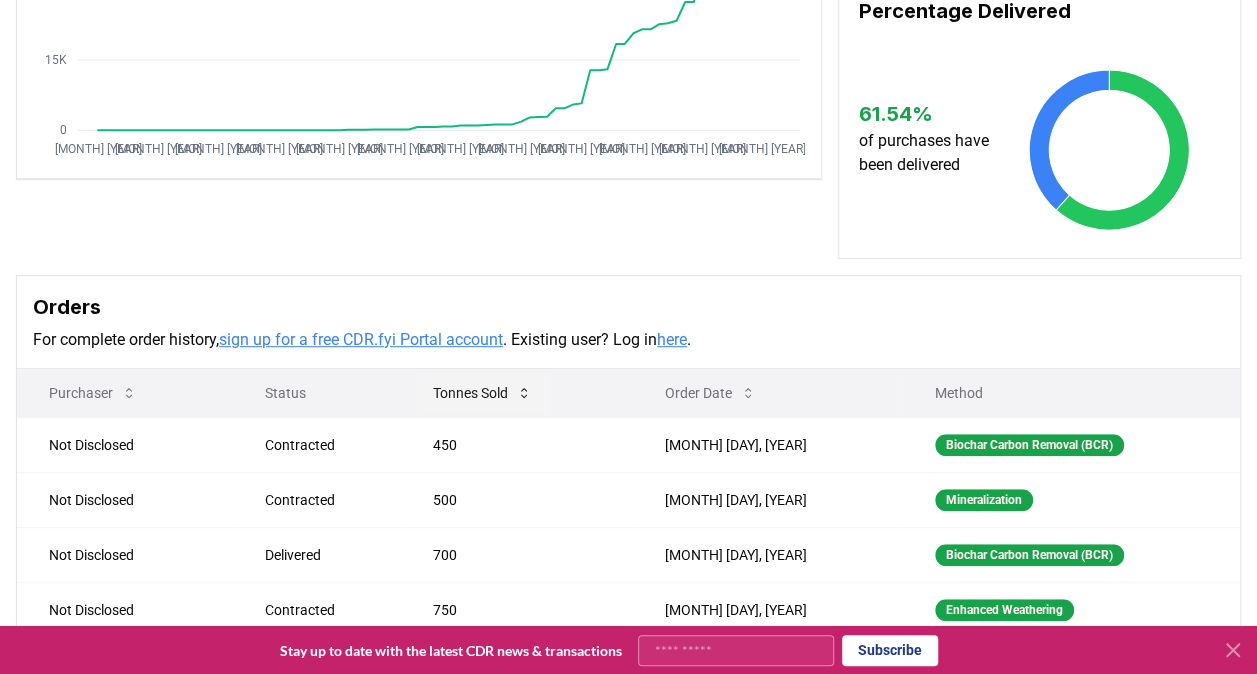 click on "Tonnes Sold" at bounding box center (482, 393) 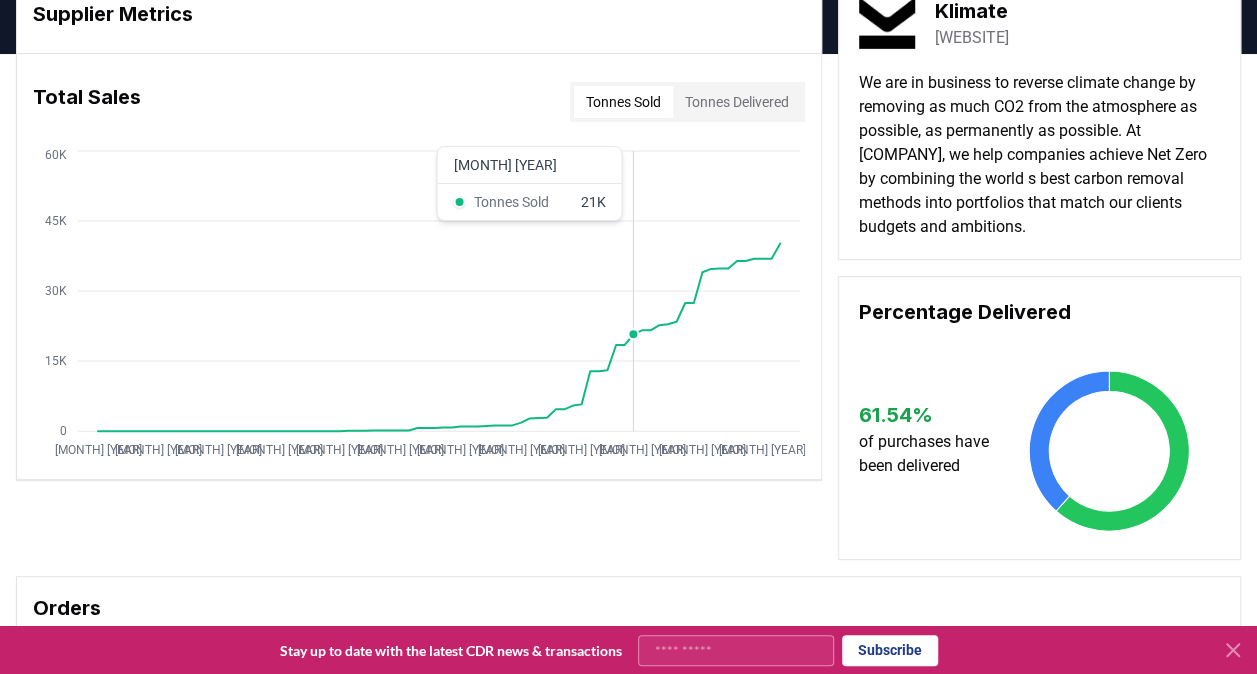 scroll, scrollTop: 0, scrollLeft: 0, axis: both 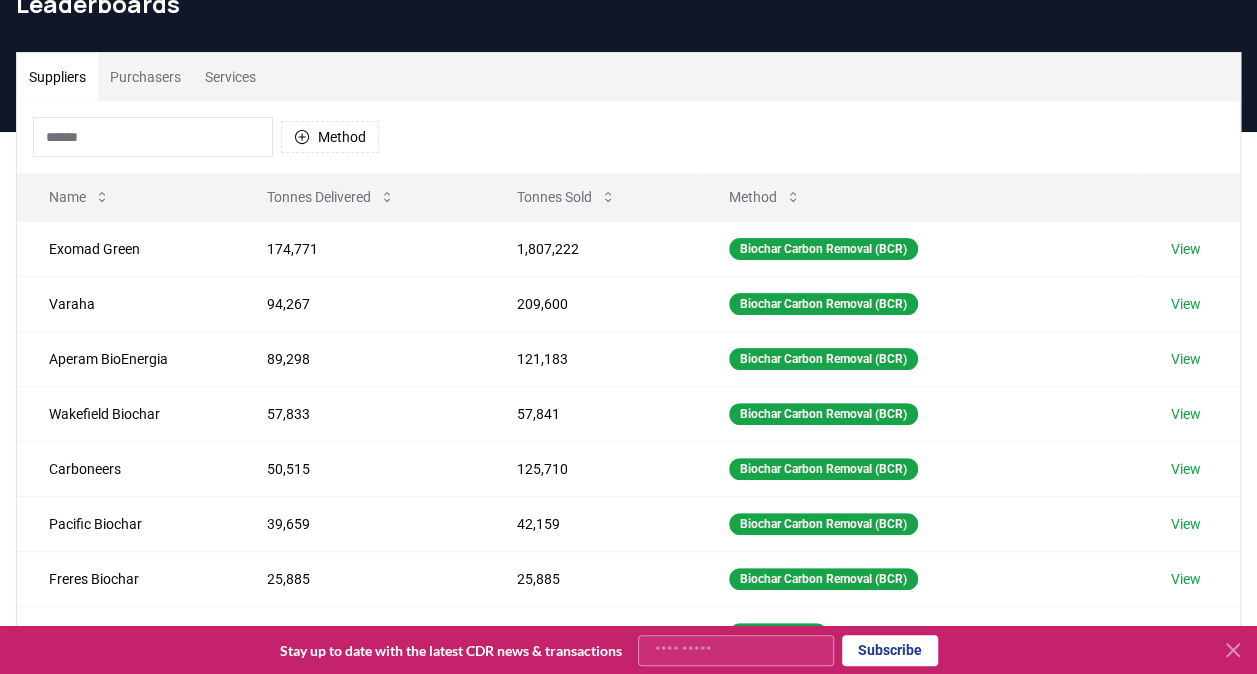 click on "Services" at bounding box center [230, 77] 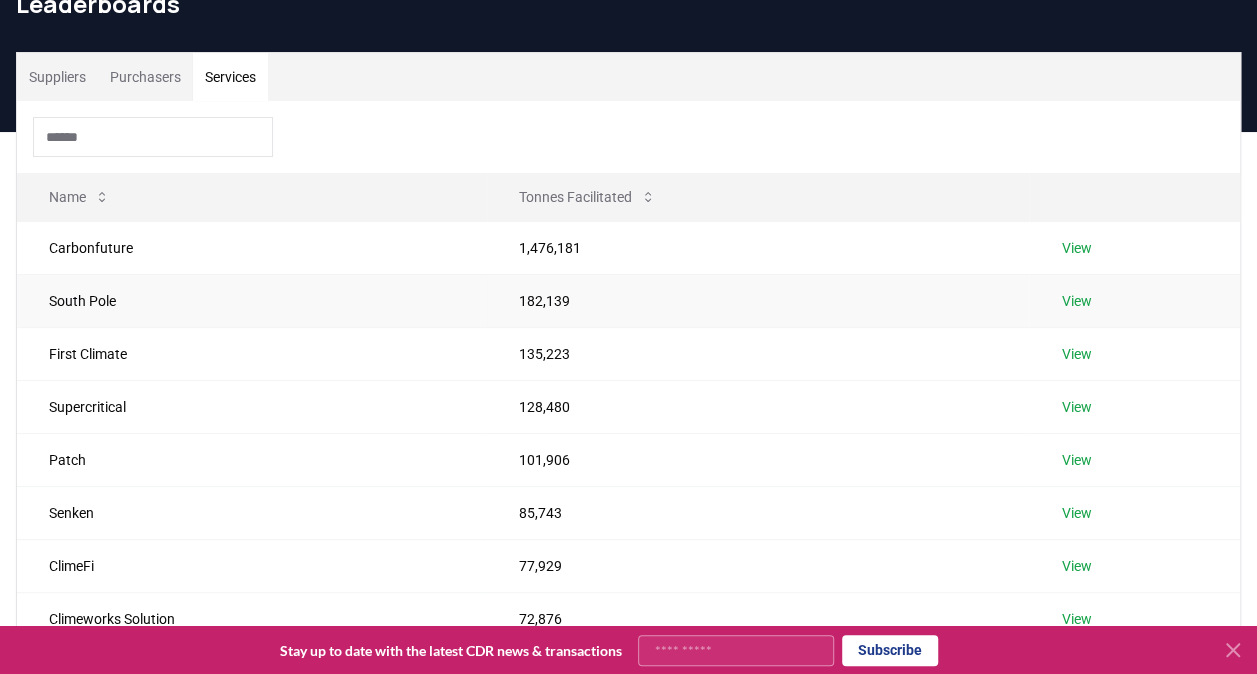 click on "View" at bounding box center [1076, 301] 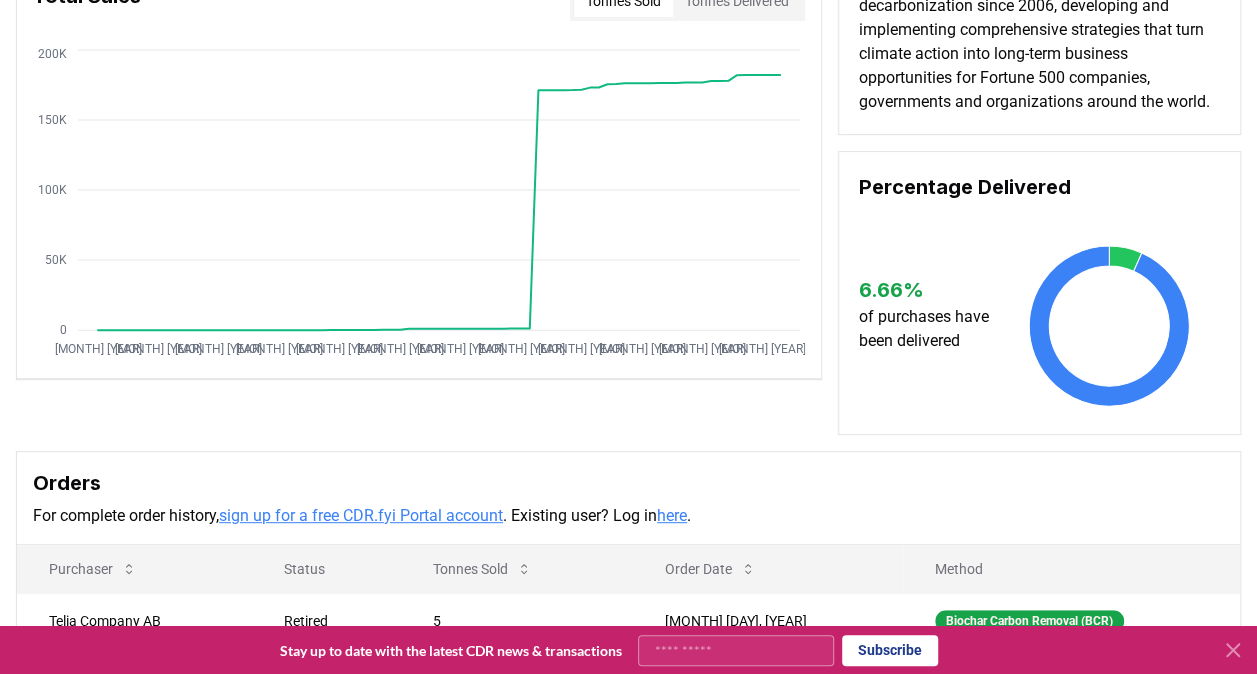 scroll, scrollTop: 299, scrollLeft: 0, axis: vertical 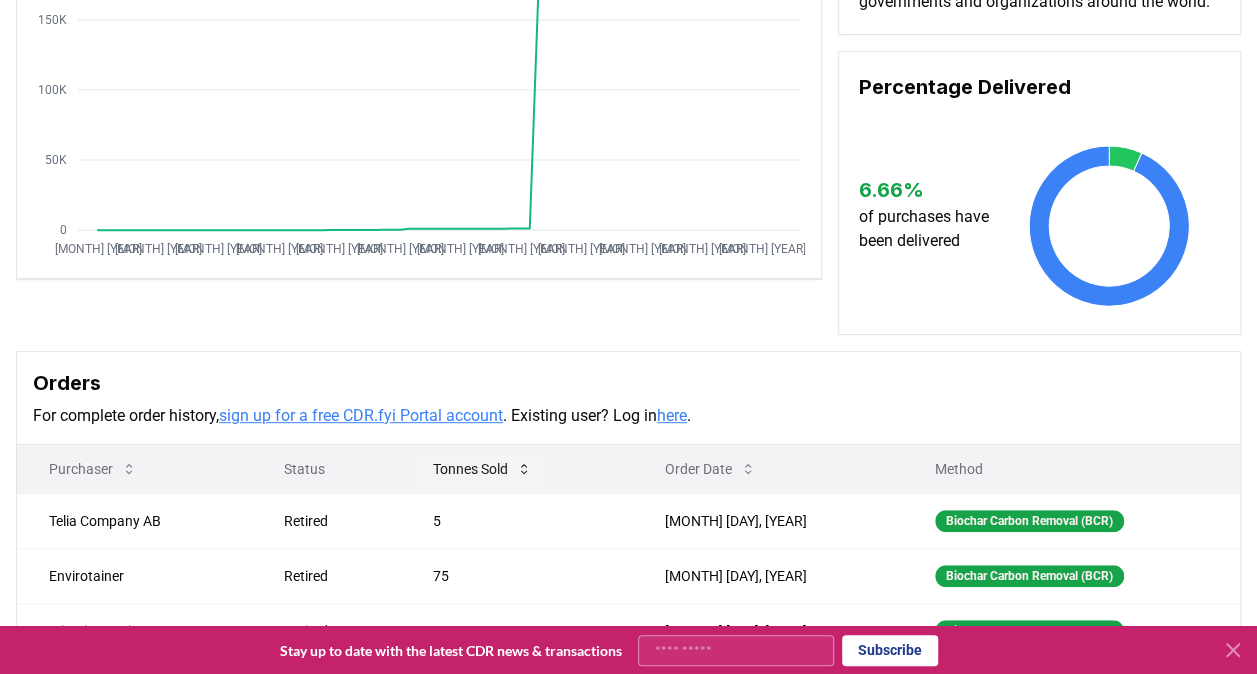click on "Tonnes Sold" at bounding box center (482, 469) 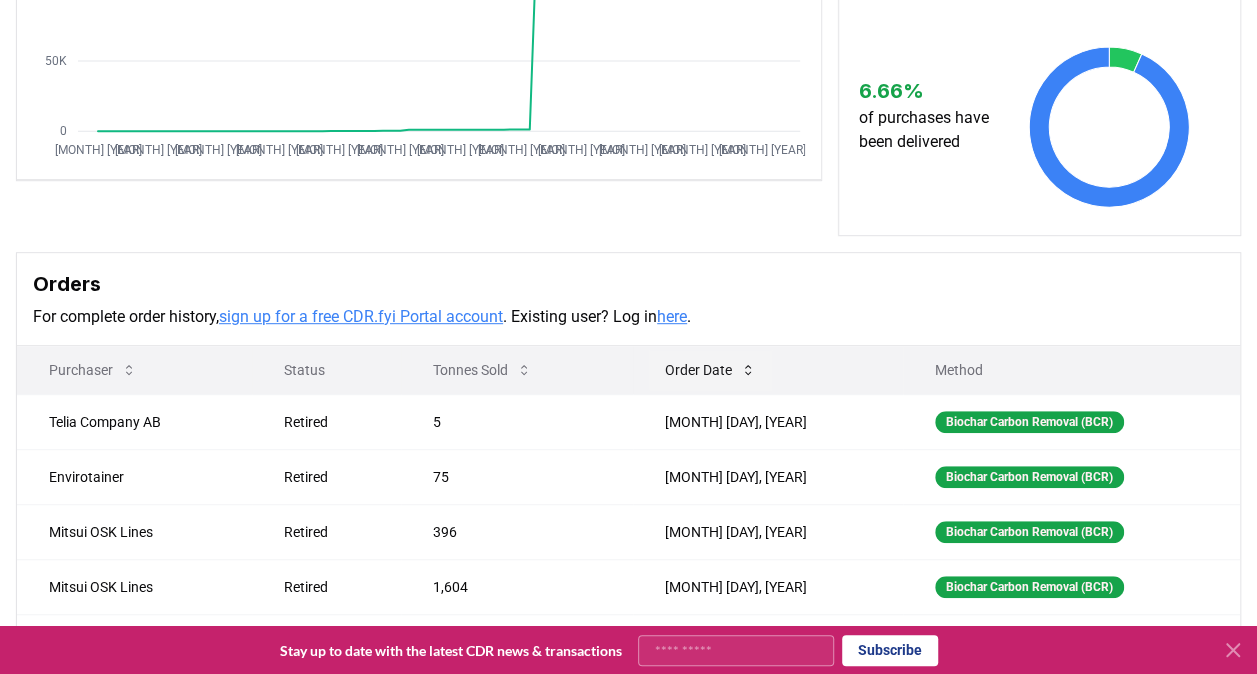 scroll, scrollTop: 399, scrollLeft: 0, axis: vertical 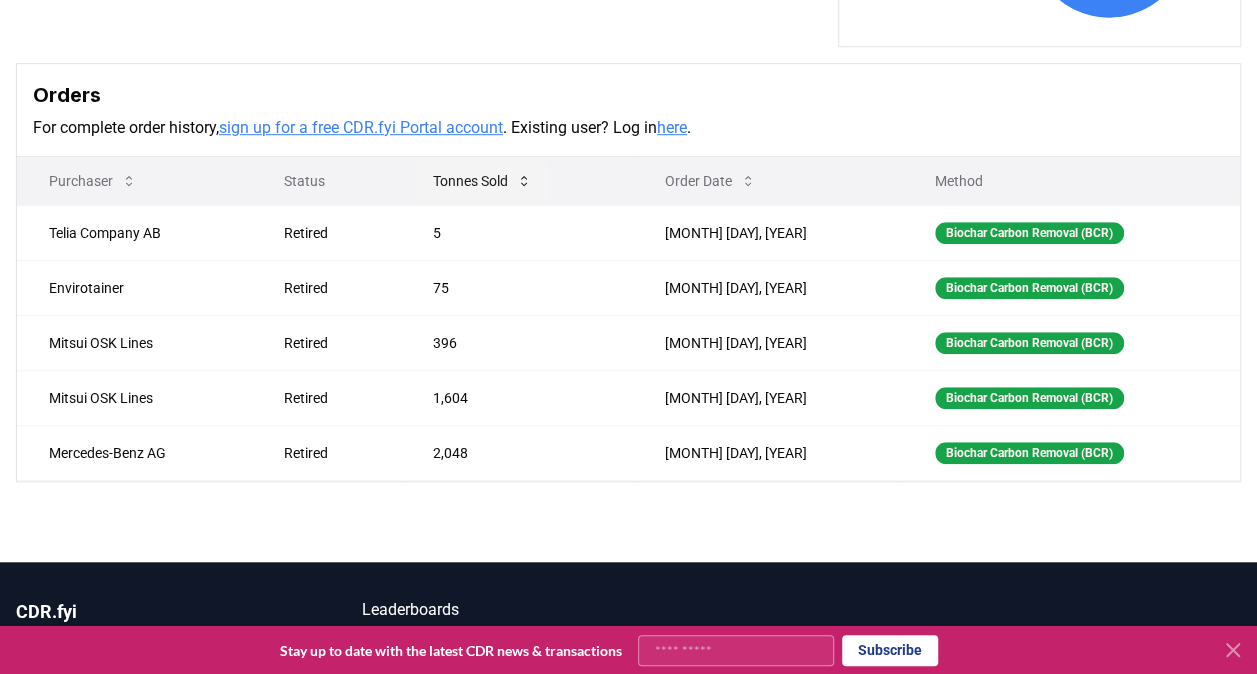 click on "Tonnes Sold" at bounding box center (482, 181) 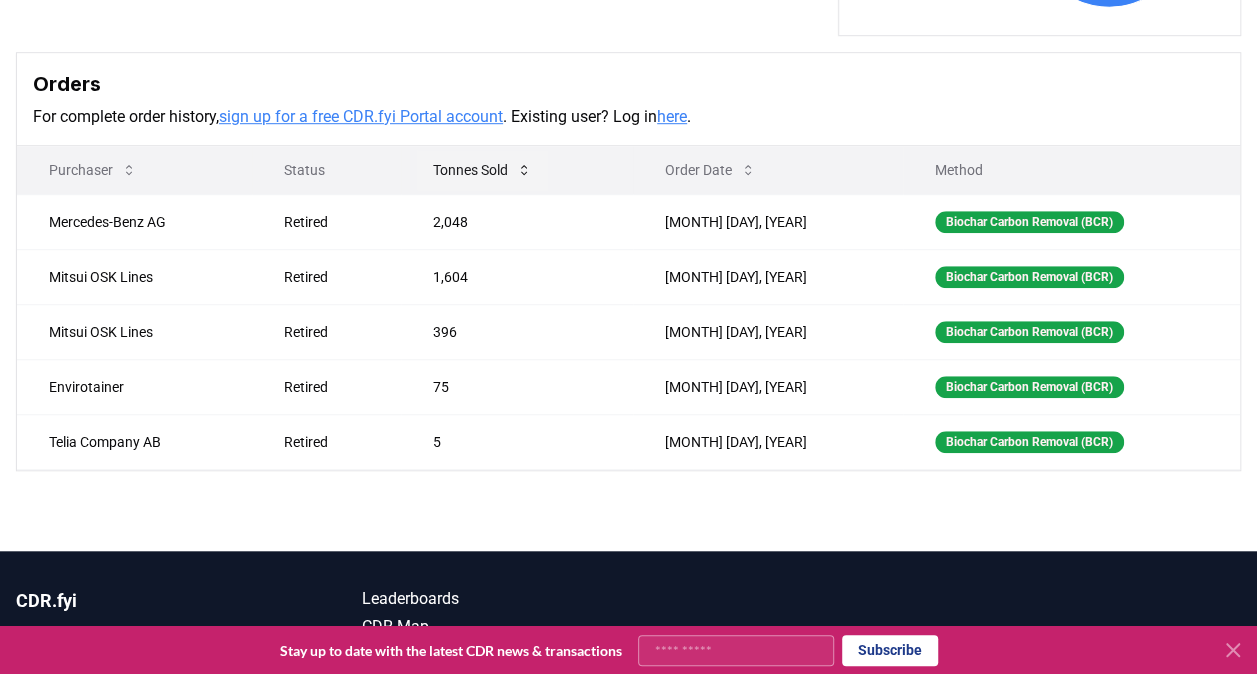 scroll, scrollTop: 598, scrollLeft: 0, axis: vertical 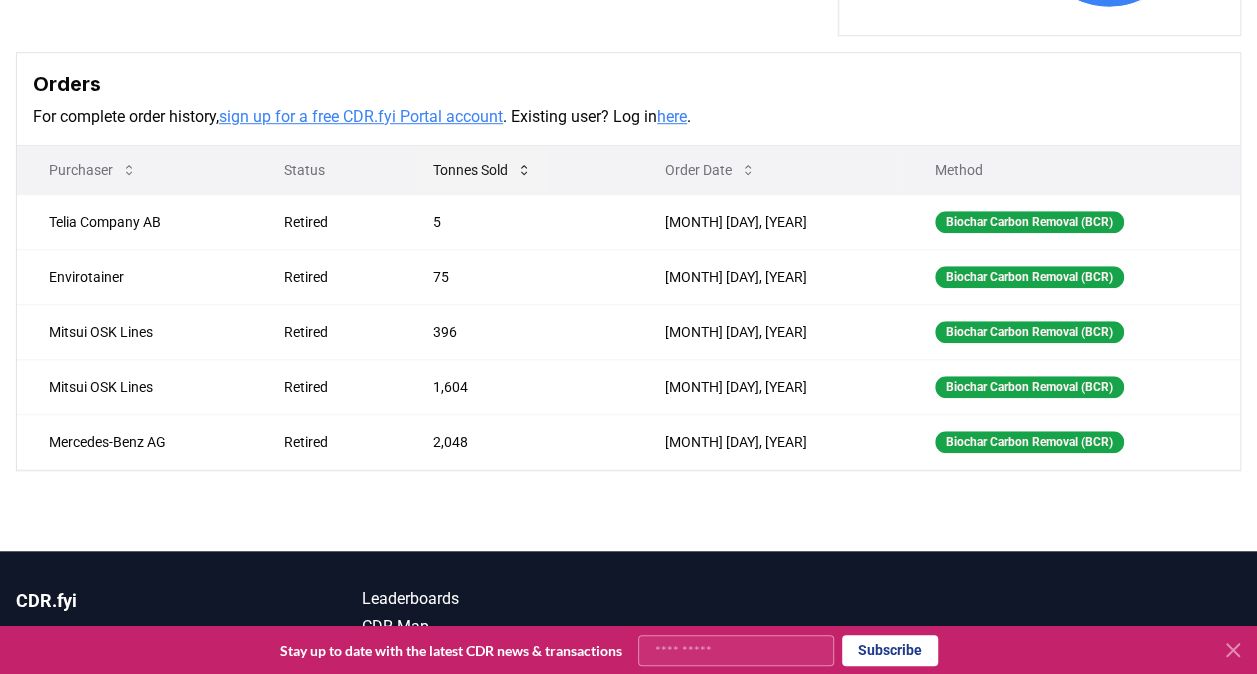 click on "Tonnes Sold" at bounding box center (482, 170) 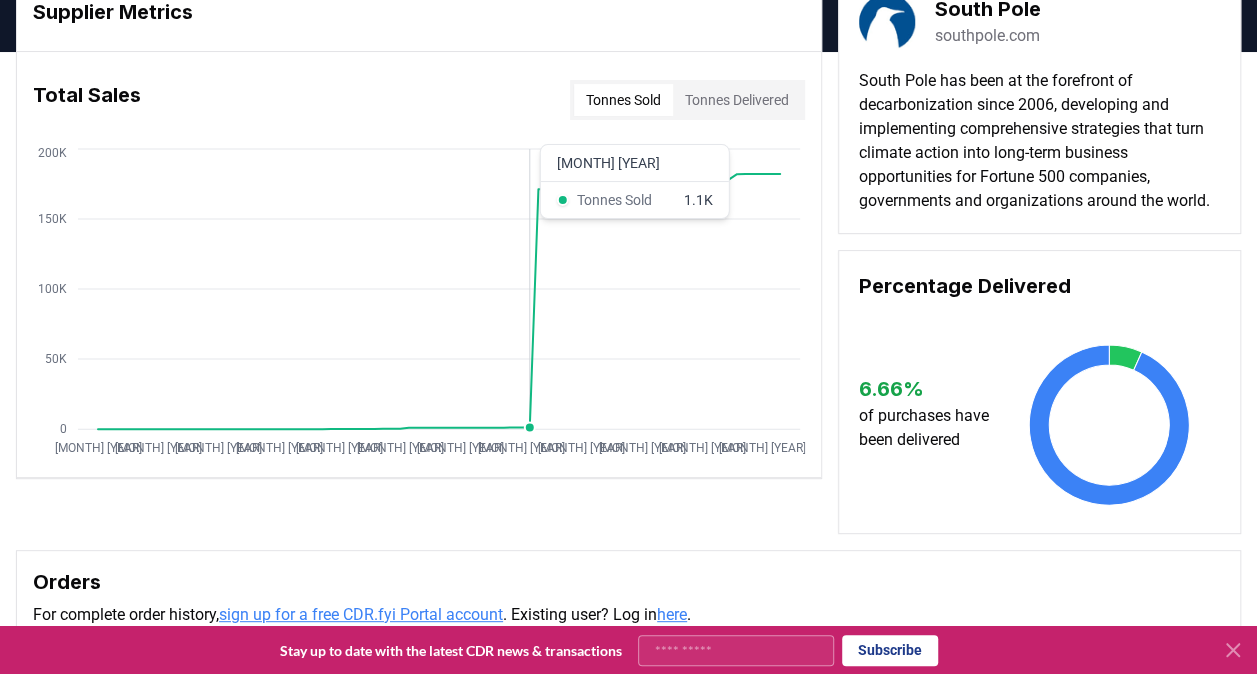 scroll, scrollTop: 99, scrollLeft: 0, axis: vertical 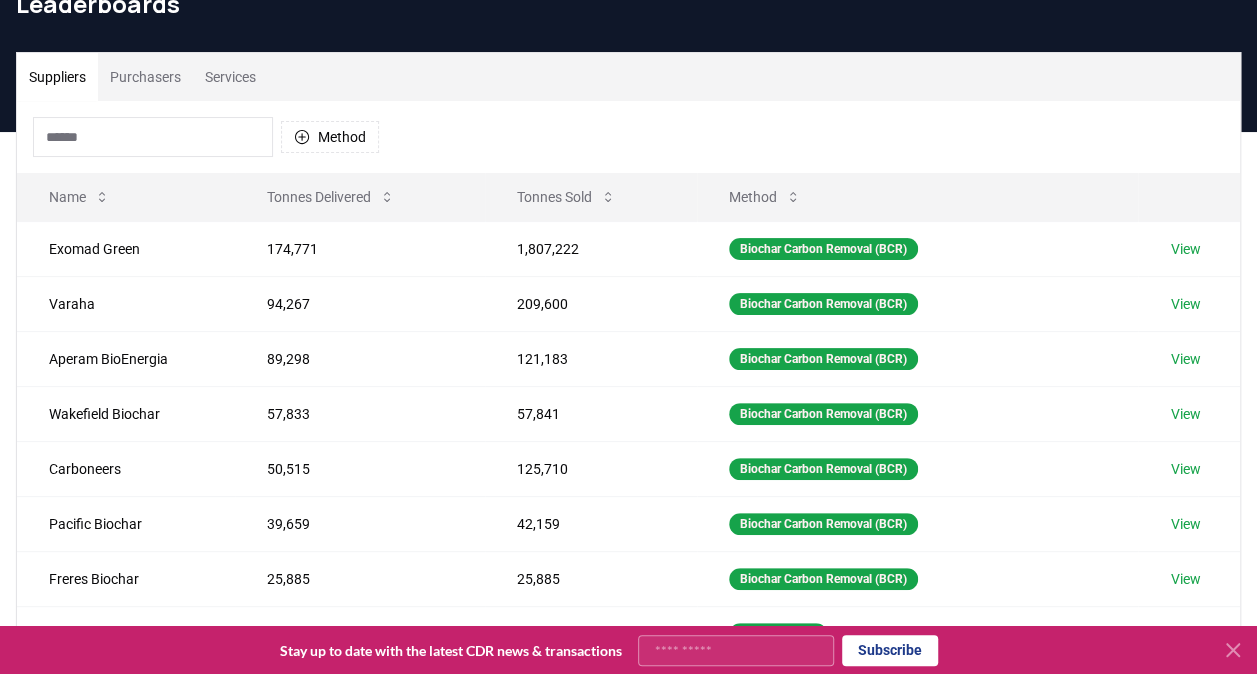 click on "Services" at bounding box center (230, 77) 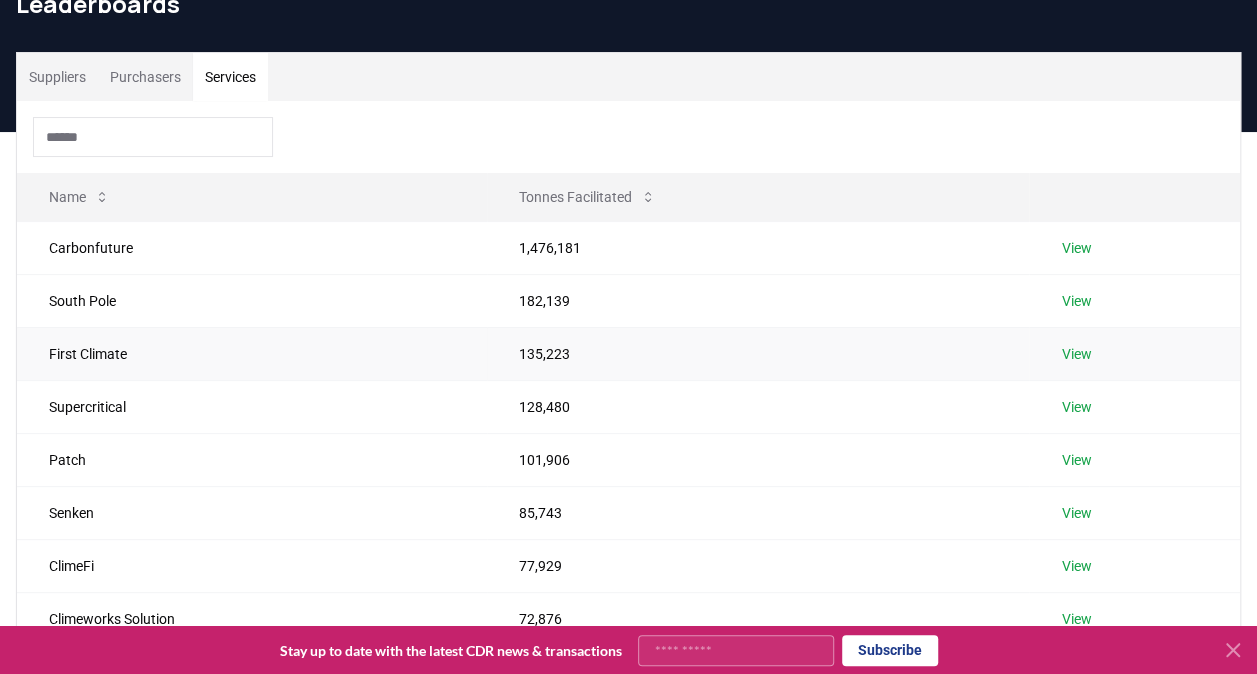 click on "View" at bounding box center (1076, 354) 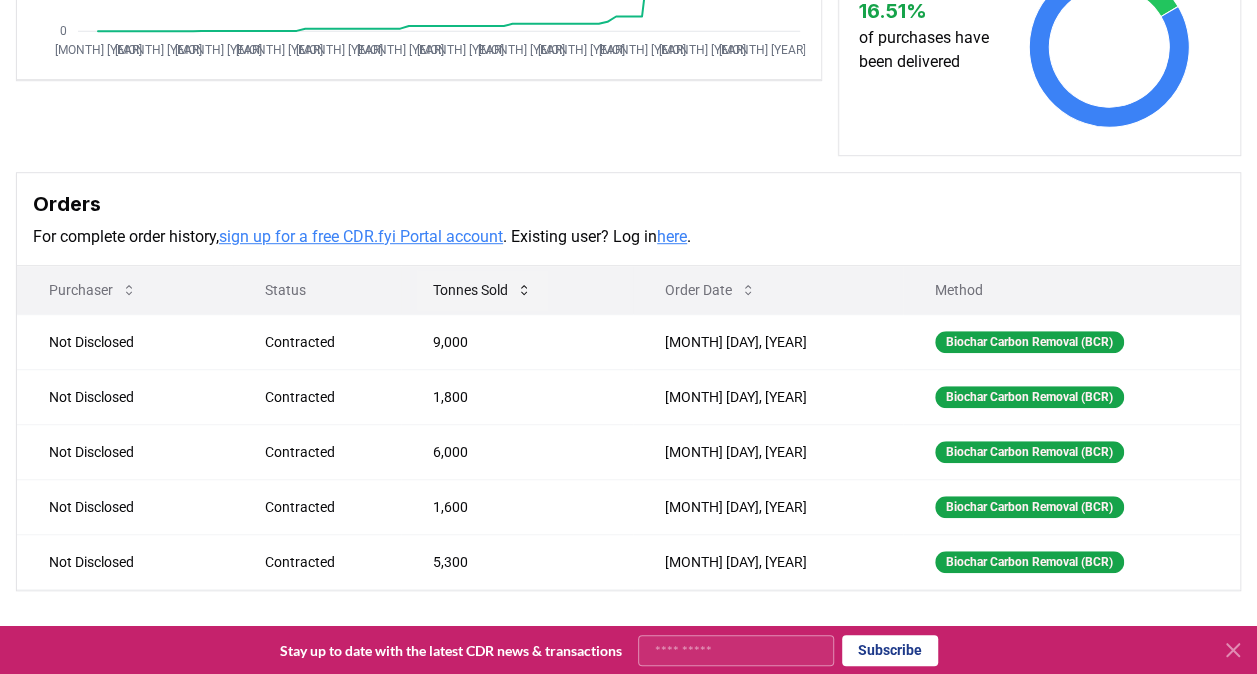 scroll, scrollTop: 499, scrollLeft: 0, axis: vertical 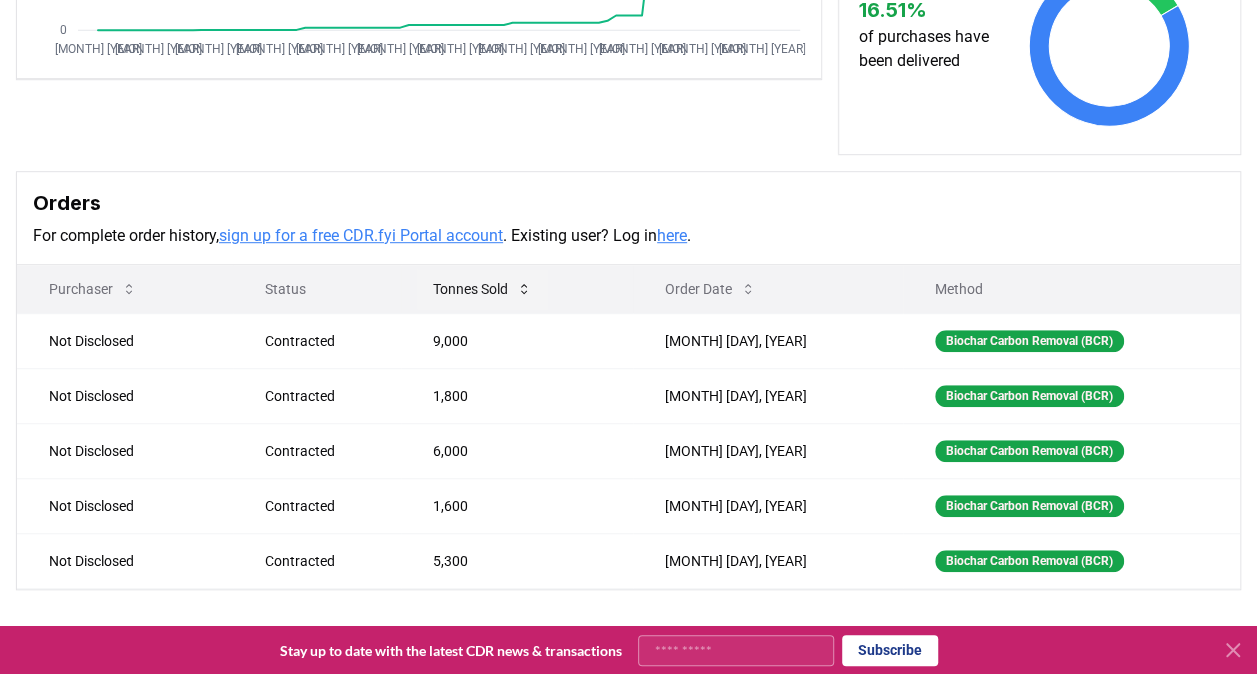 click on "Tonnes Sold" at bounding box center [482, 289] 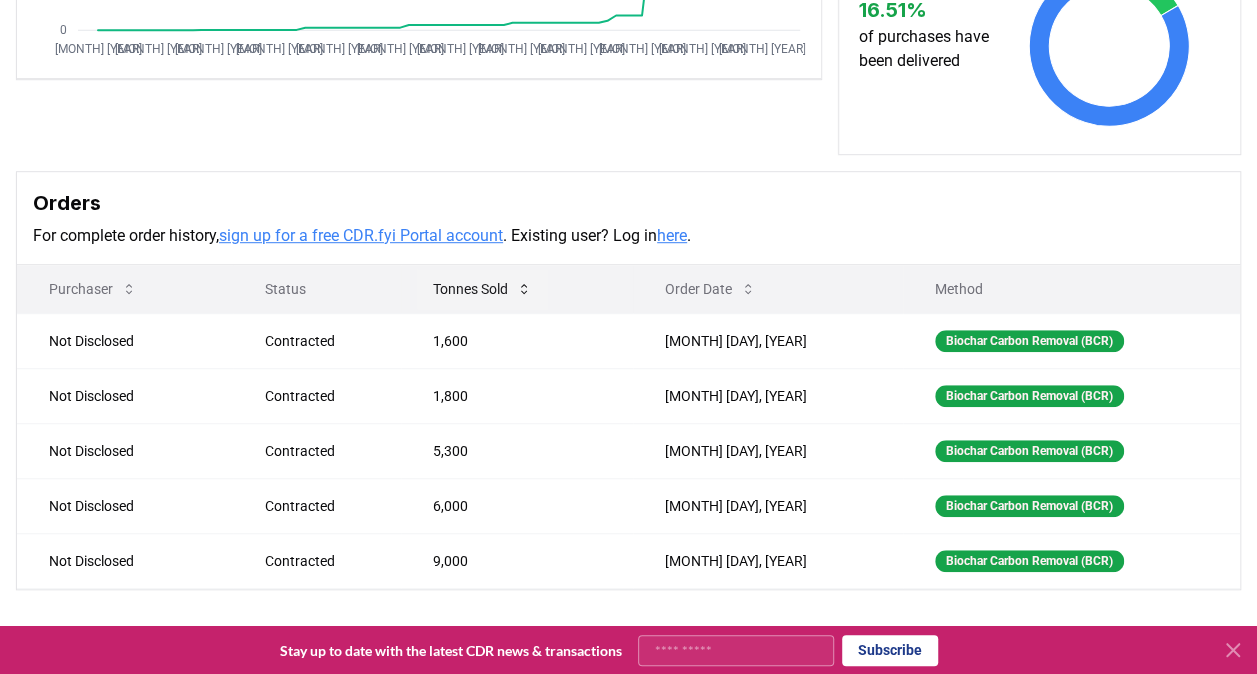 click on "Tonnes Sold" at bounding box center (482, 289) 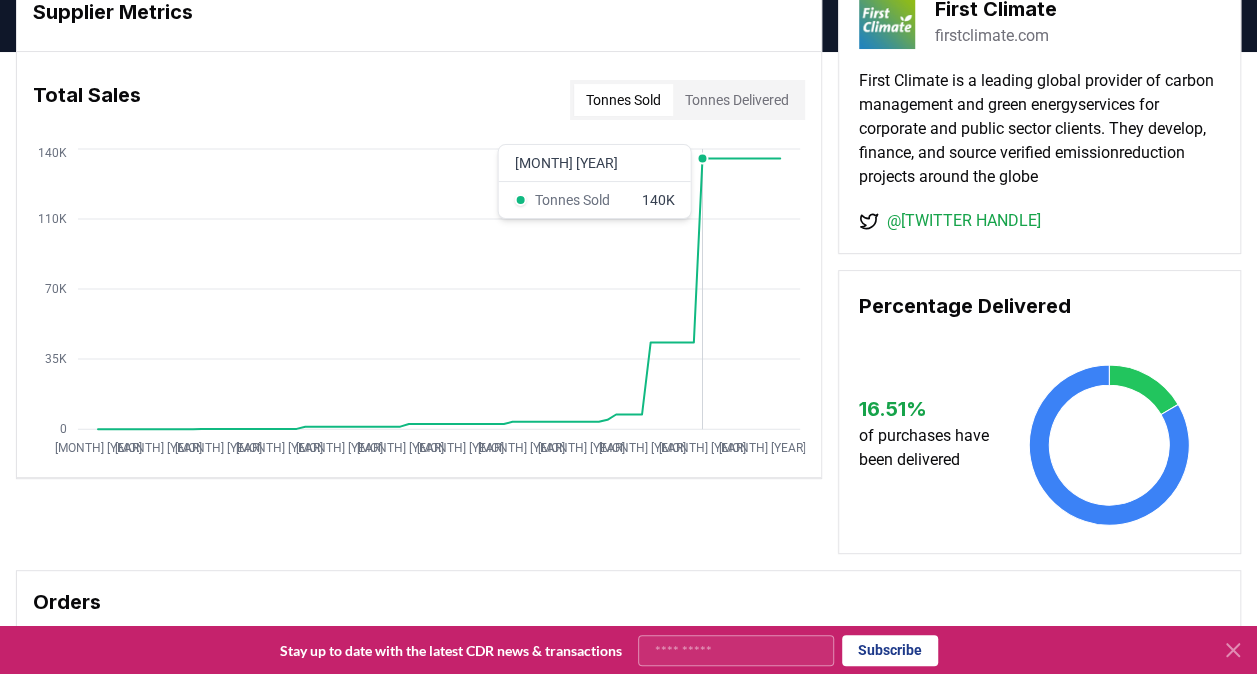 scroll, scrollTop: 100, scrollLeft: 0, axis: vertical 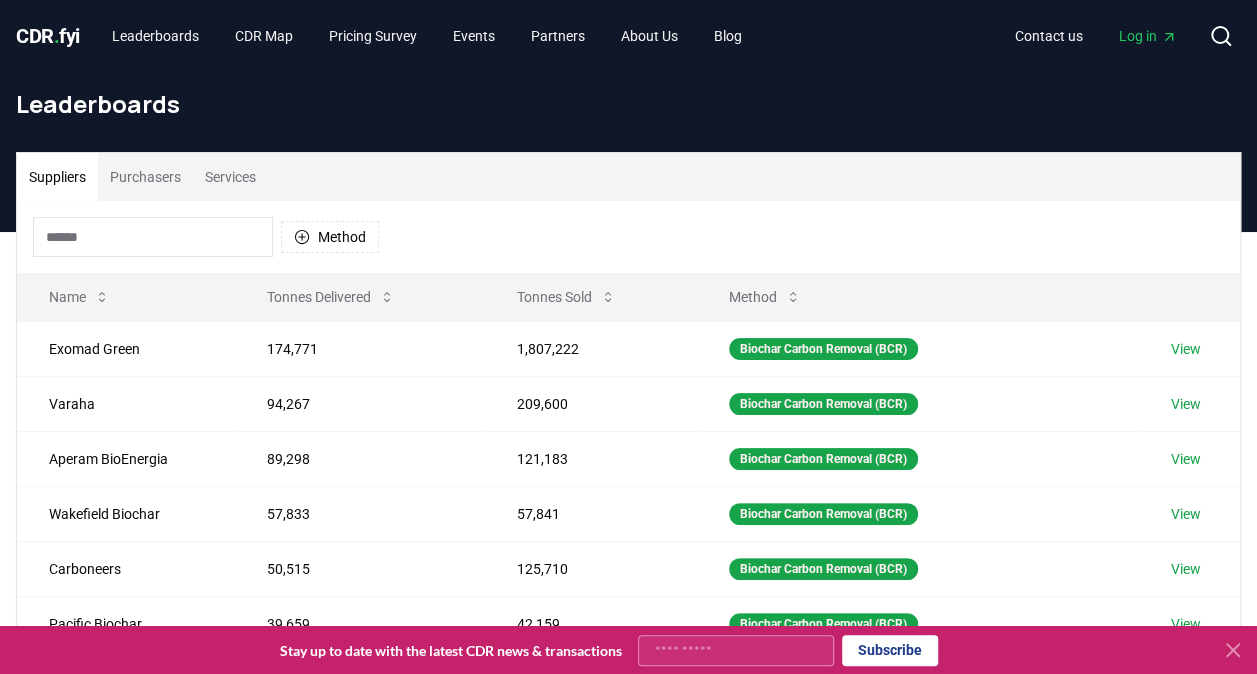 click on "Services" at bounding box center [230, 177] 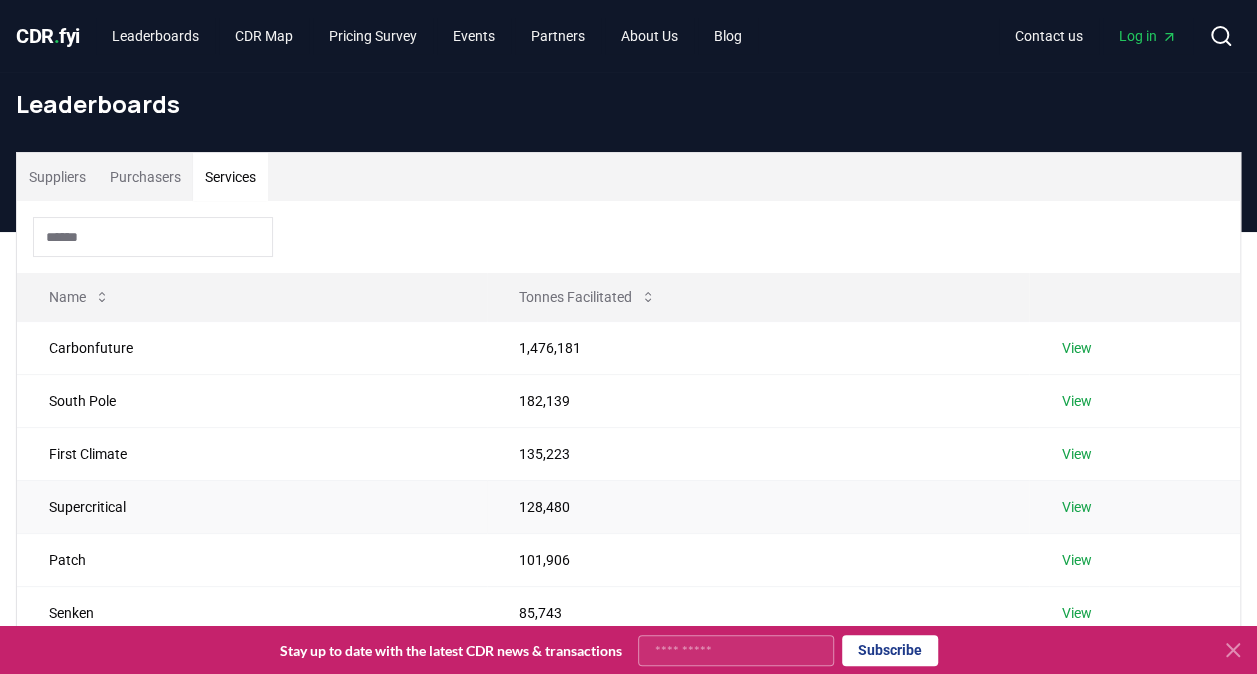 click on "View" at bounding box center (1076, 507) 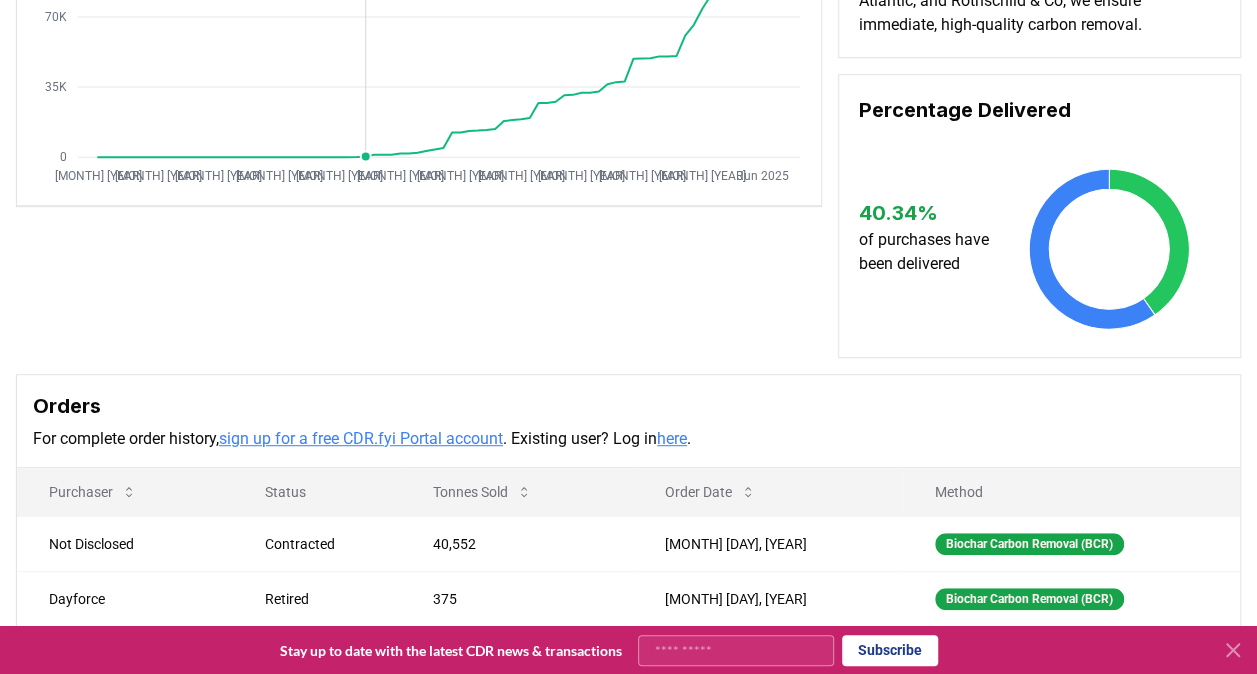 scroll, scrollTop: 400, scrollLeft: 0, axis: vertical 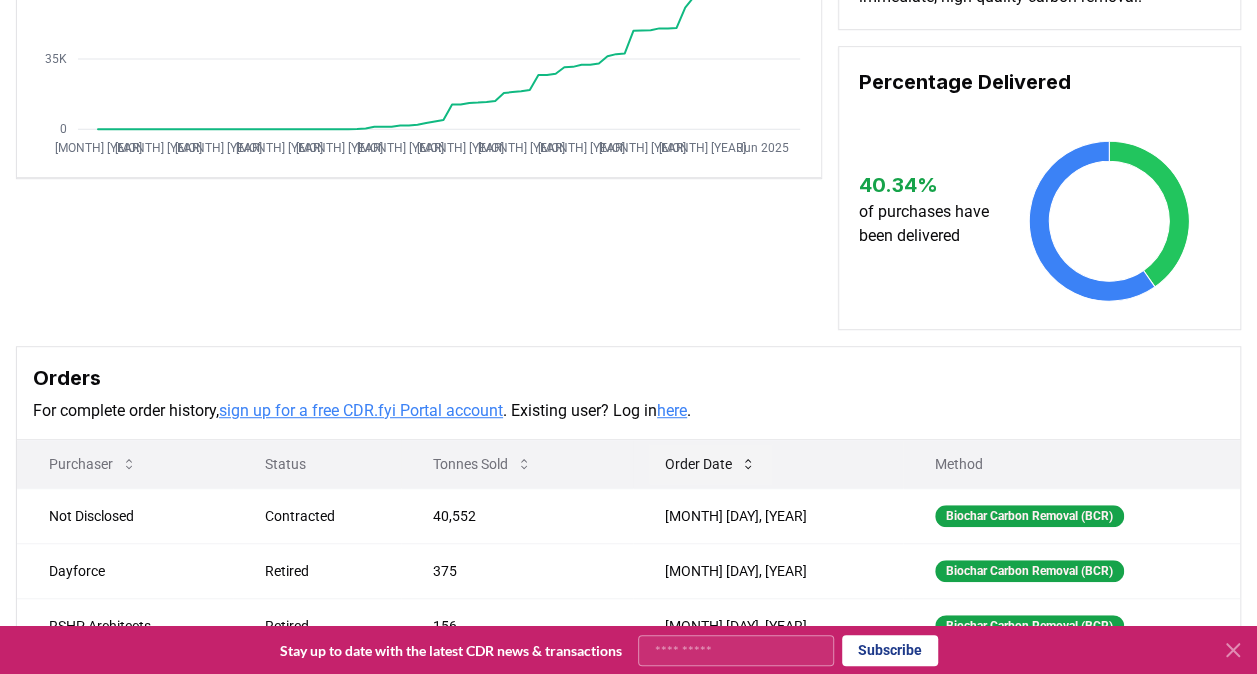 click on "Order Date" at bounding box center [710, 464] 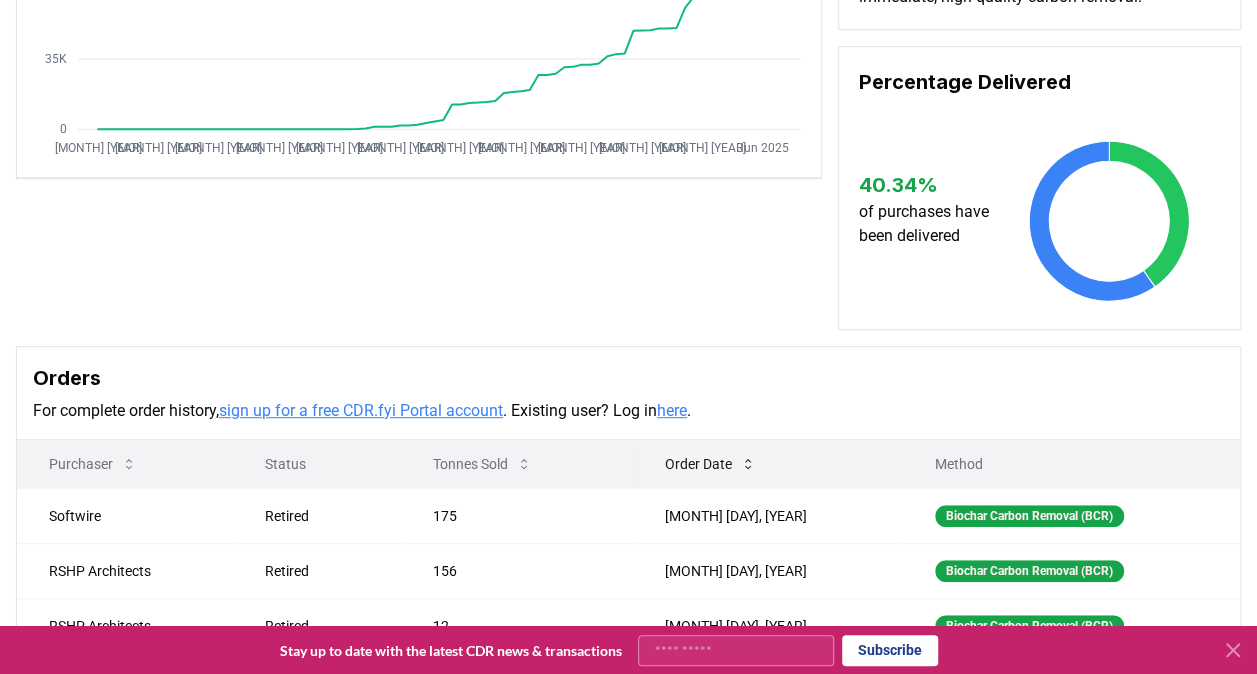 click on "Order Date" at bounding box center (710, 464) 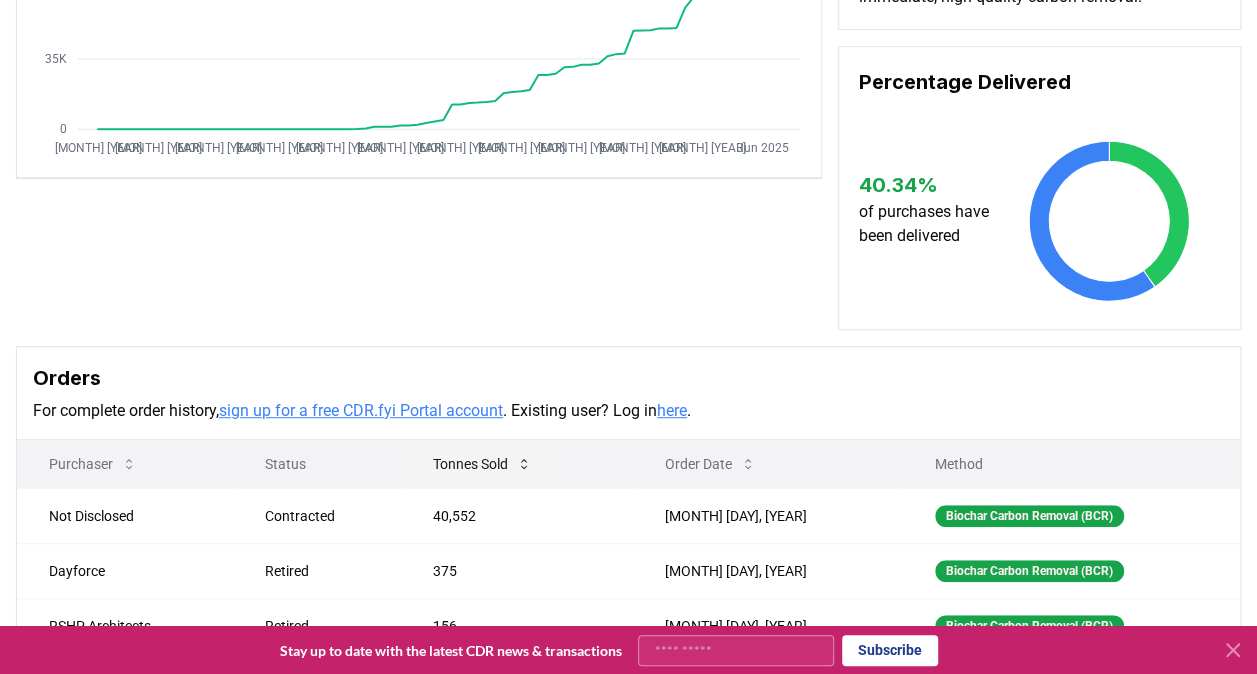 click on "Tonnes Sold" at bounding box center (482, 464) 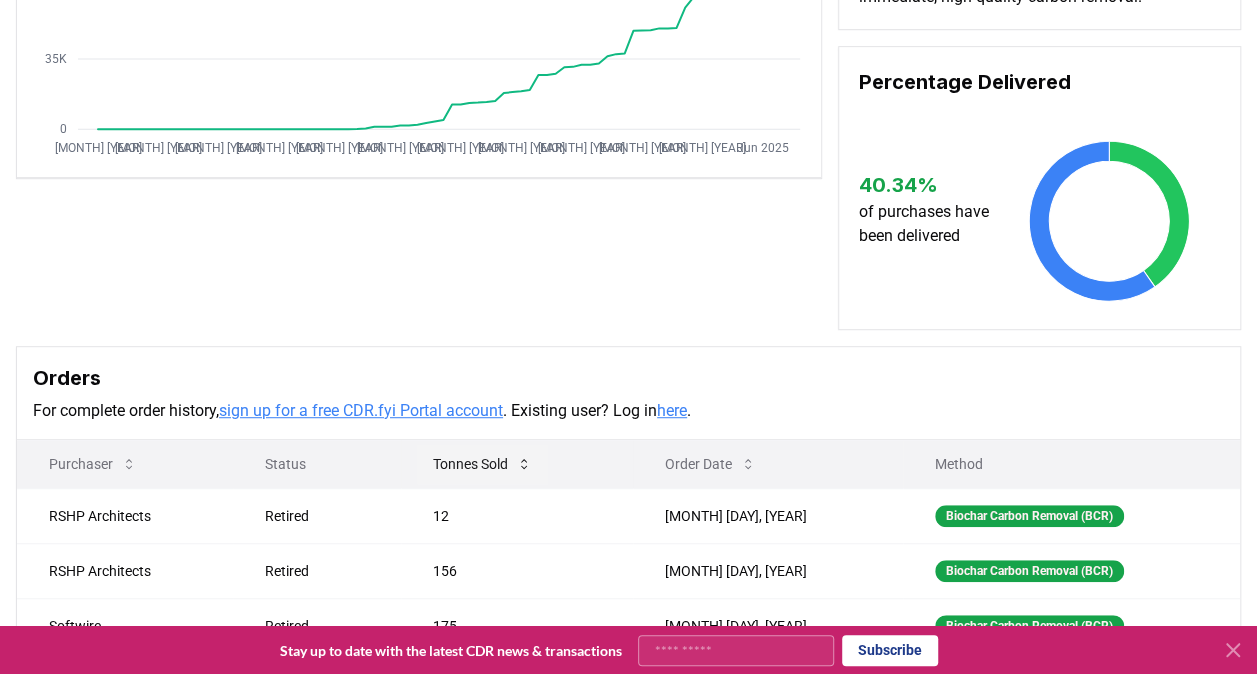 click on "Tonnes Sold" at bounding box center [482, 464] 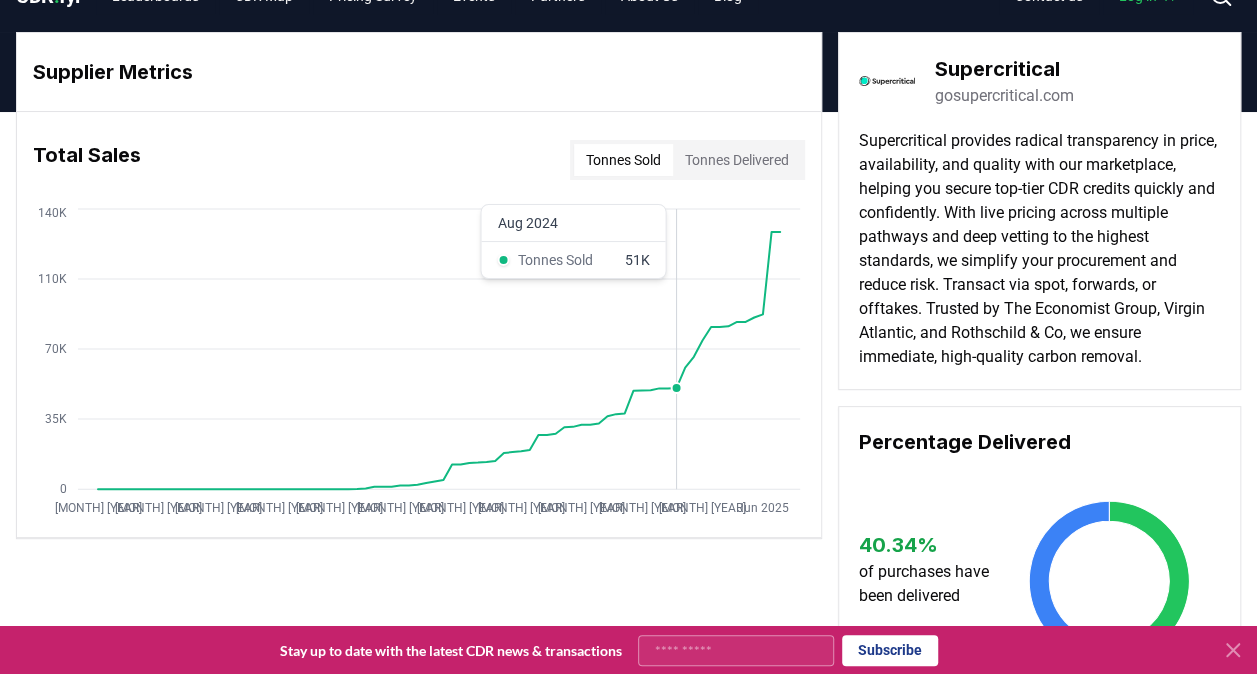 scroll, scrollTop: 0, scrollLeft: 0, axis: both 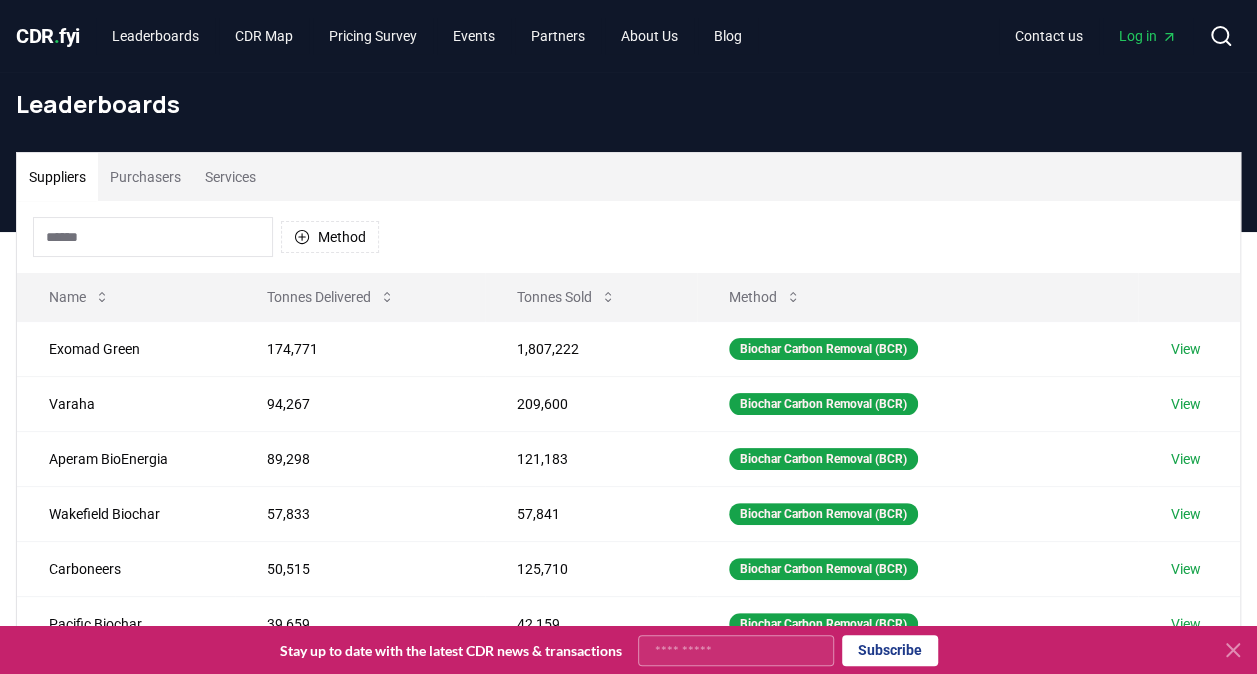 click on "Services" at bounding box center [230, 177] 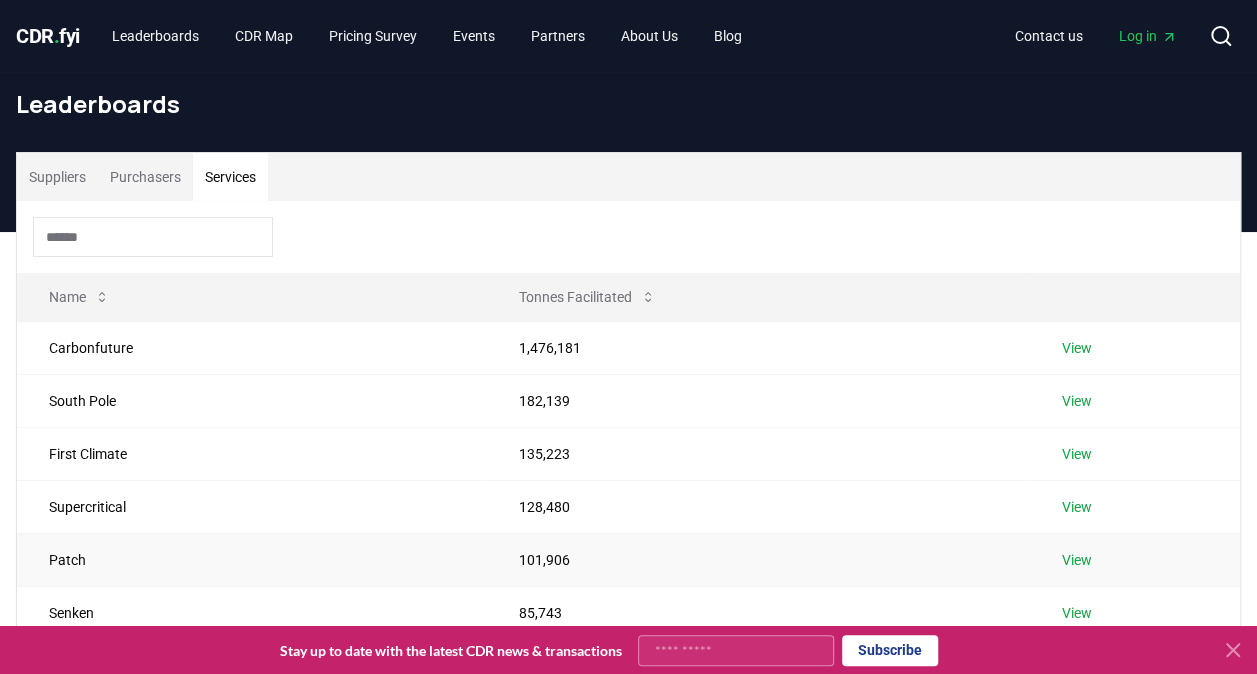 click on "View" at bounding box center (1076, 560) 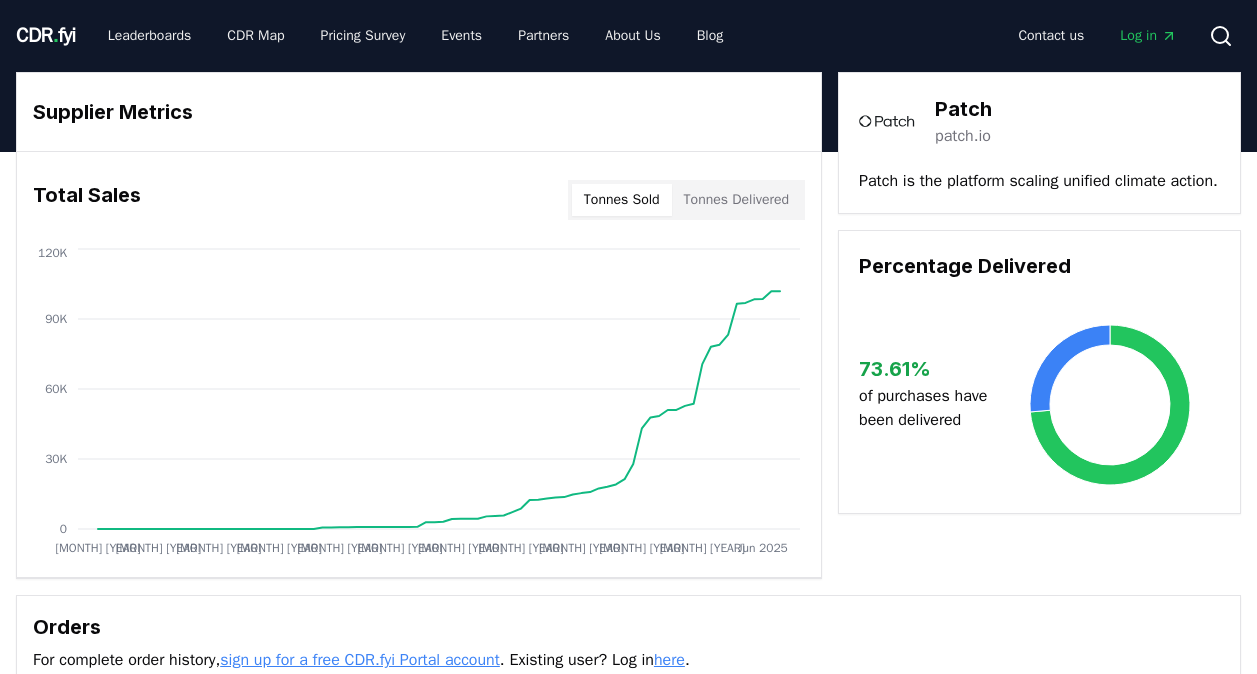 scroll, scrollTop: 0, scrollLeft: 0, axis: both 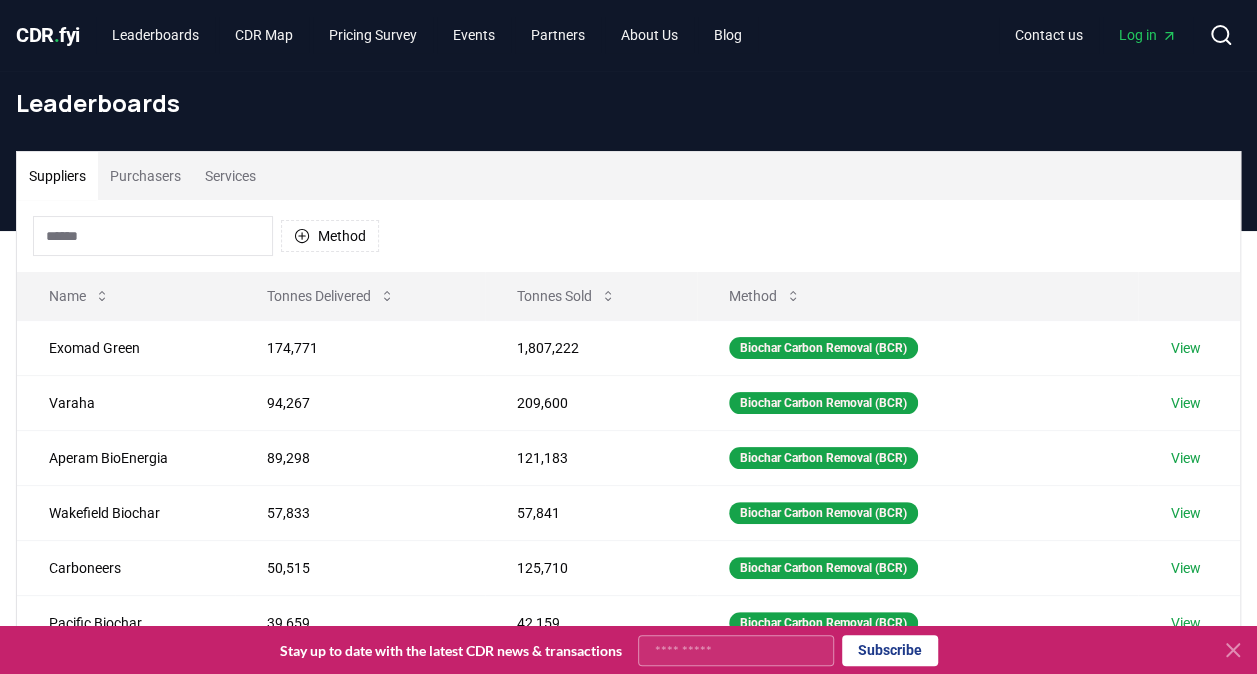click on "Services" at bounding box center [230, 176] 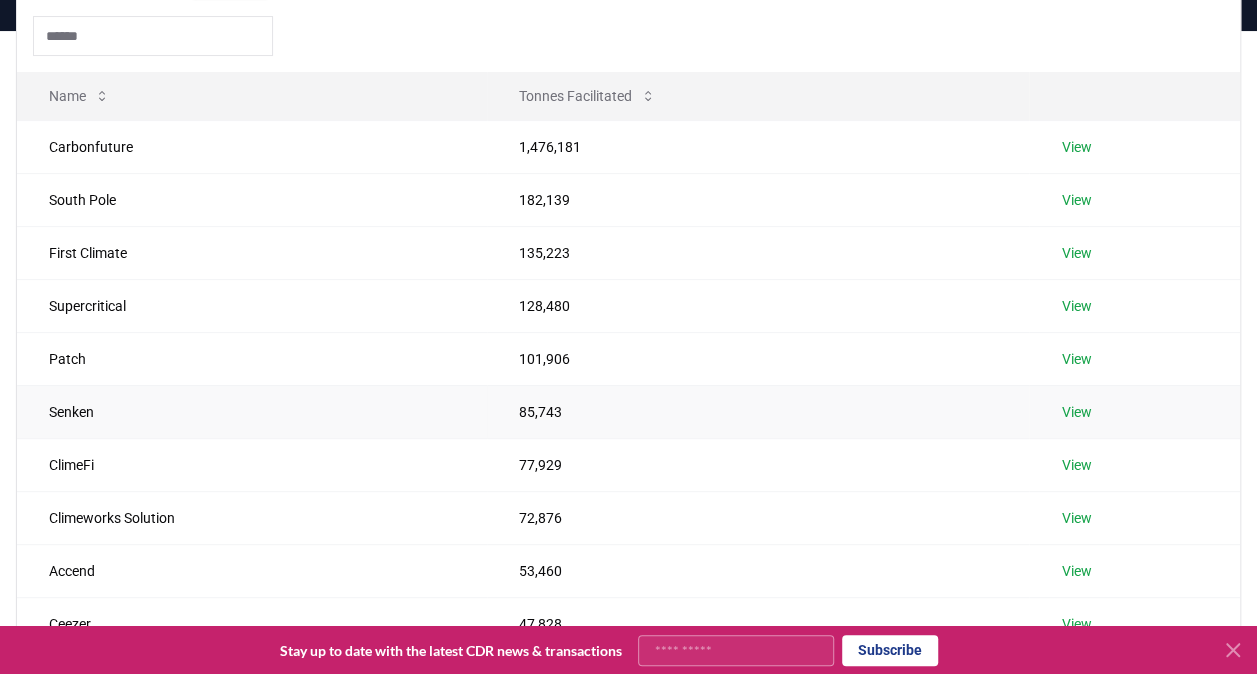 scroll, scrollTop: 200, scrollLeft: 0, axis: vertical 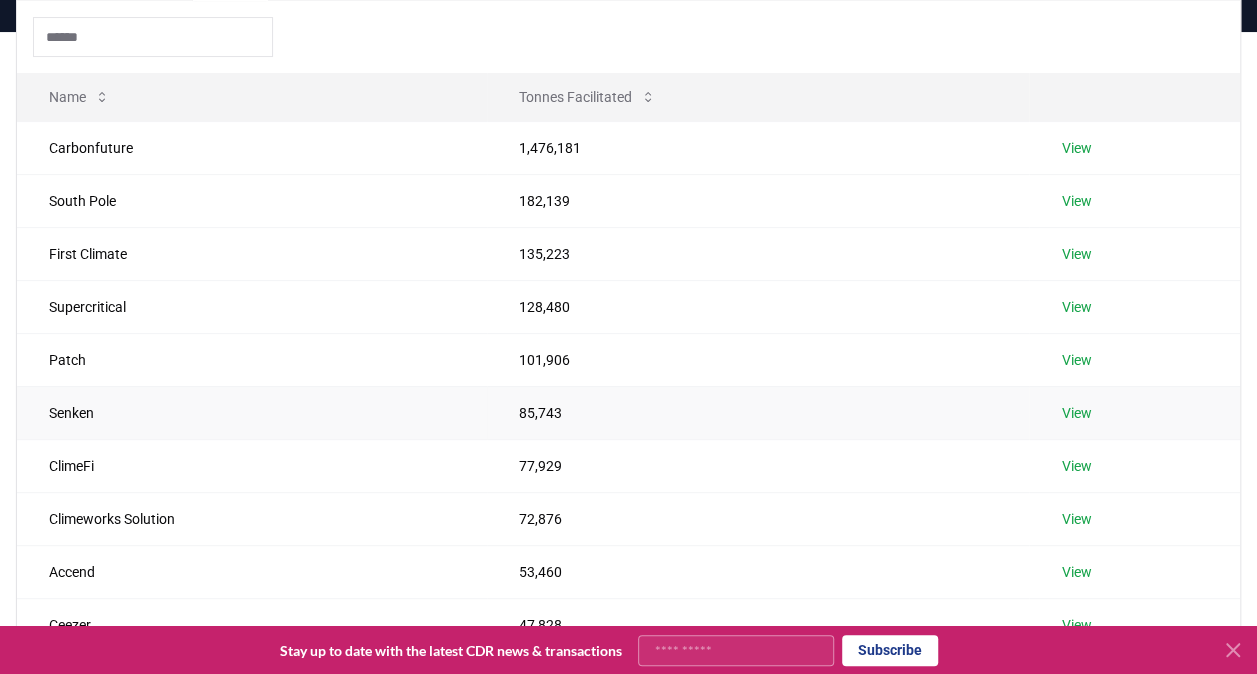 click on "View" at bounding box center (1076, 413) 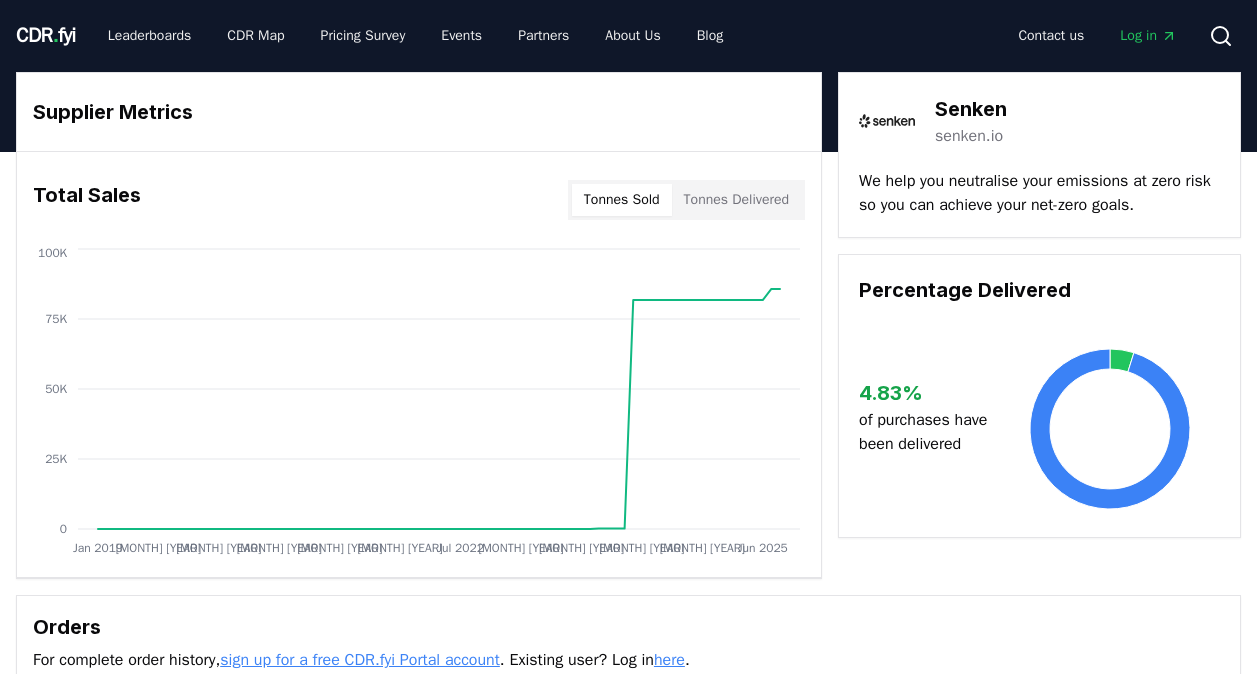 scroll, scrollTop: 0, scrollLeft: 0, axis: both 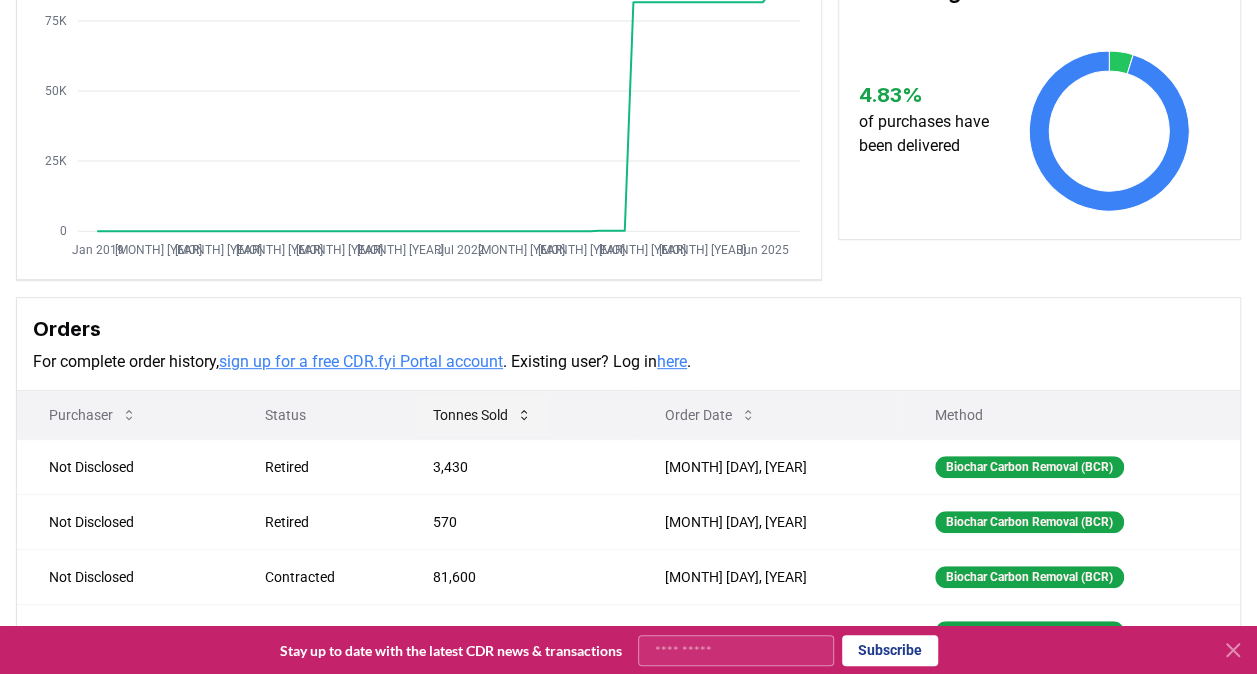 click on "Tonnes Sold" at bounding box center [482, 415] 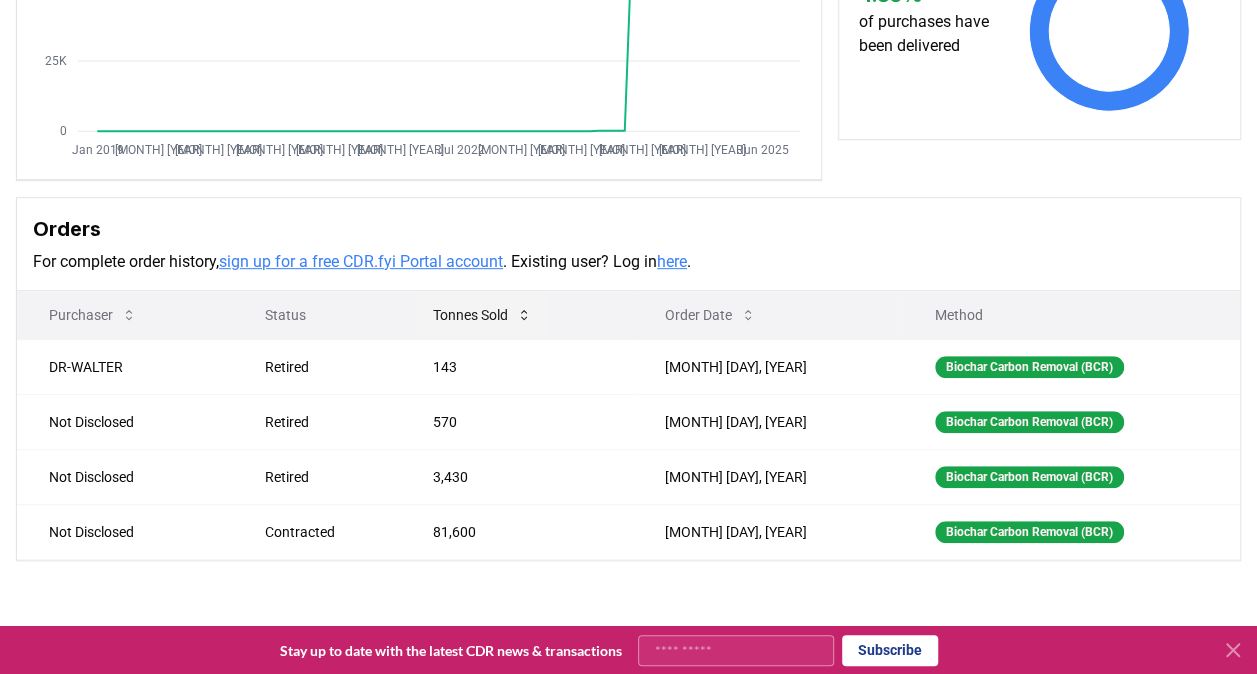 scroll, scrollTop: 398, scrollLeft: 0, axis: vertical 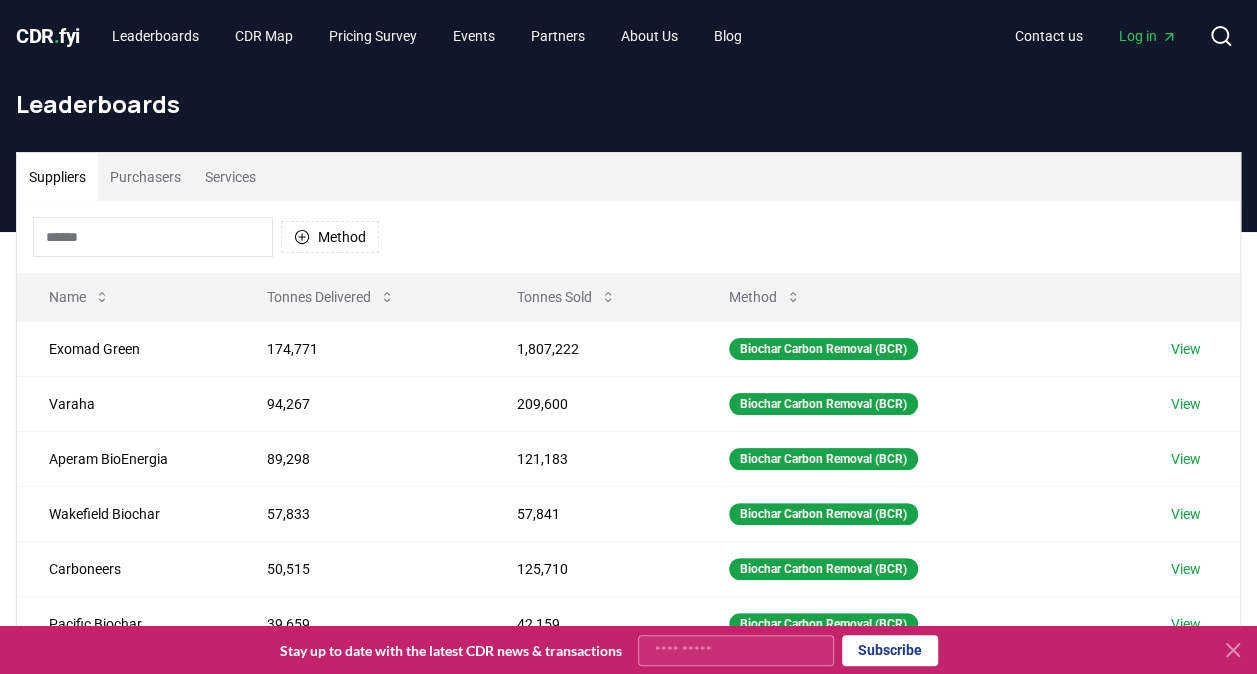 click on "Services" at bounding box center (230, 177) 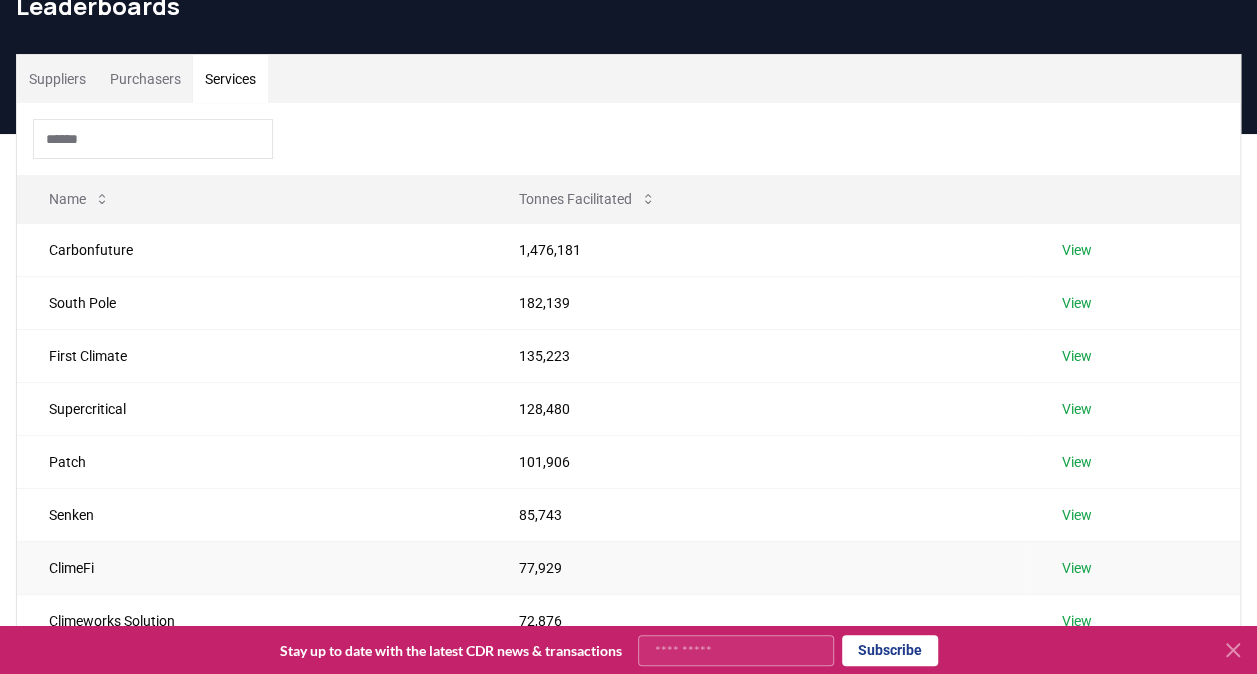 scroll, scrollTop: 98, scrollLeft: 0, axis: vertical 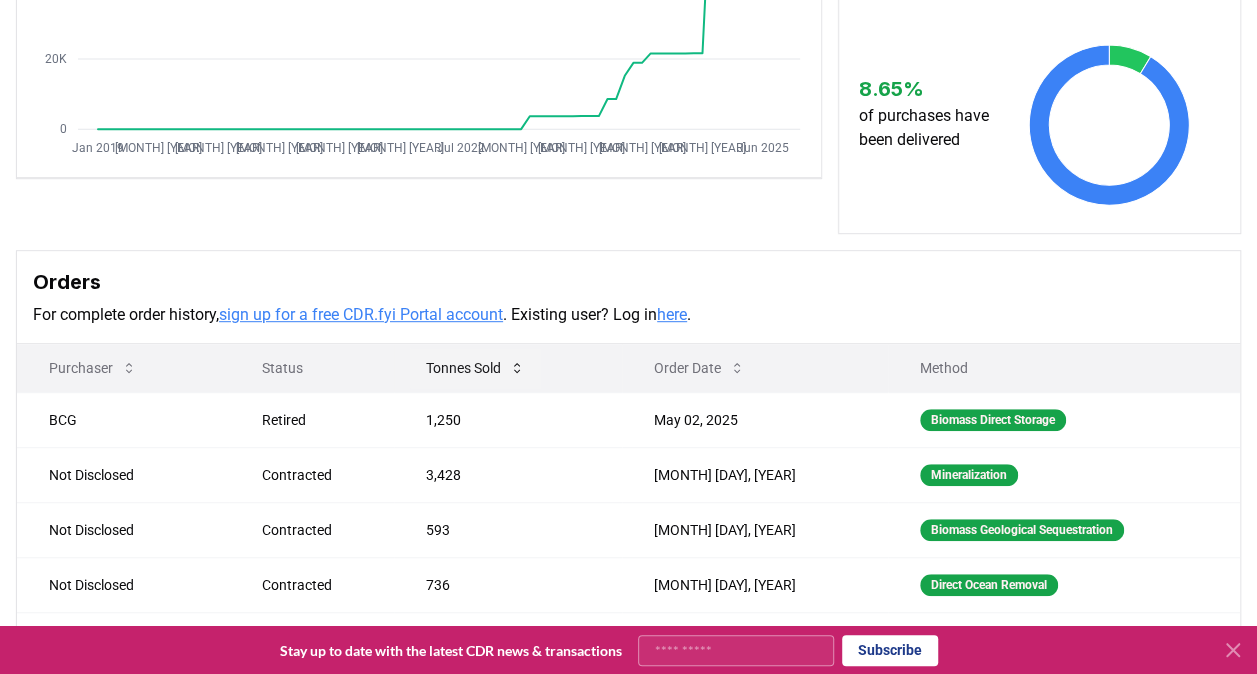 click on "Tonnes Sold" at bounding box center [475, 368] 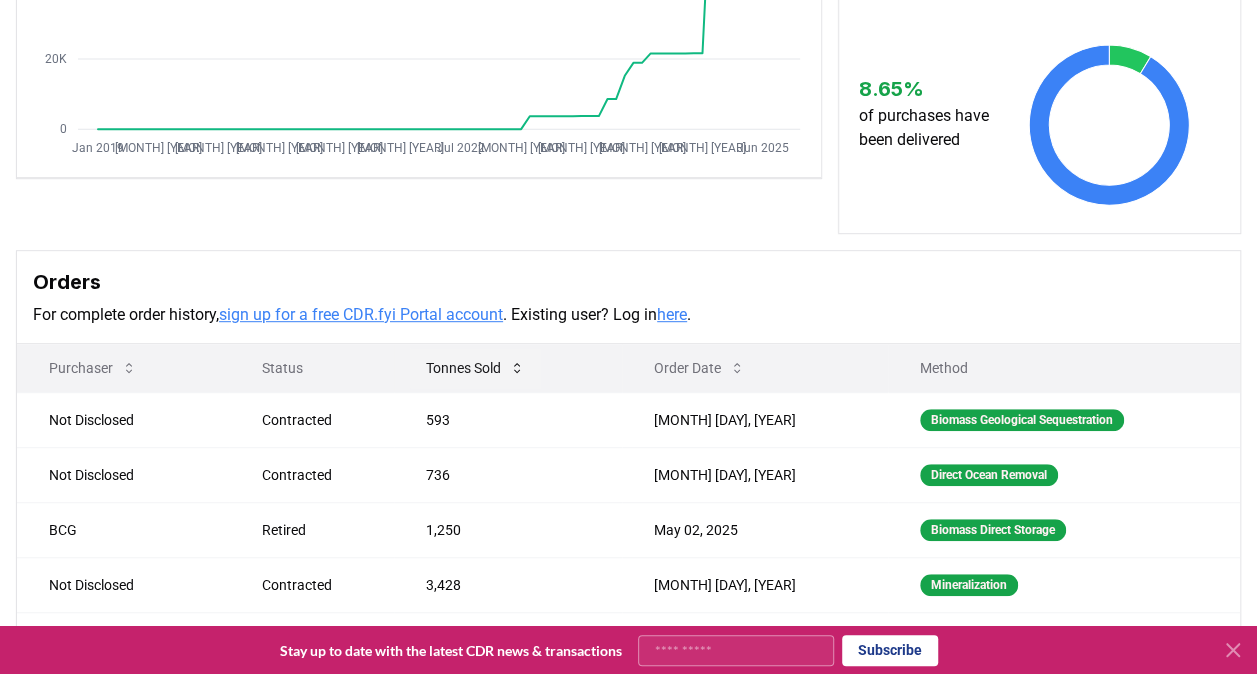 click on "Tonnes Sold" at bounding box center (475, 368) 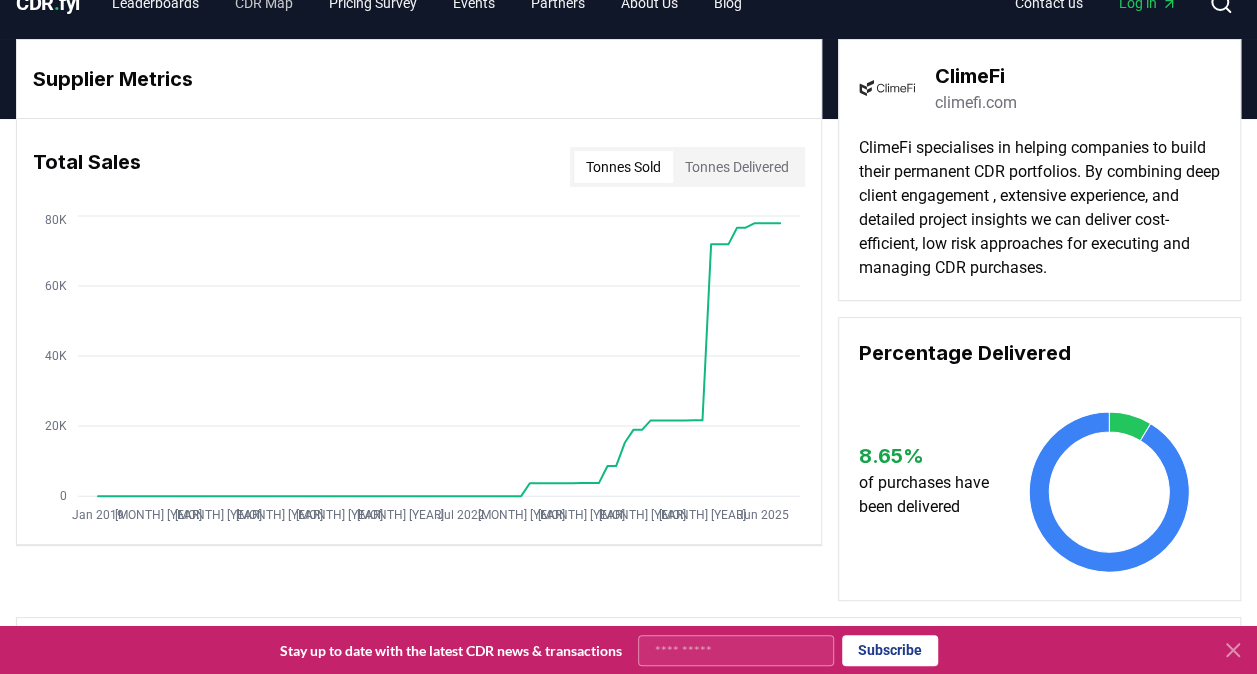scroll, scrollTop: 0, scrollLeft: 0, axis: both 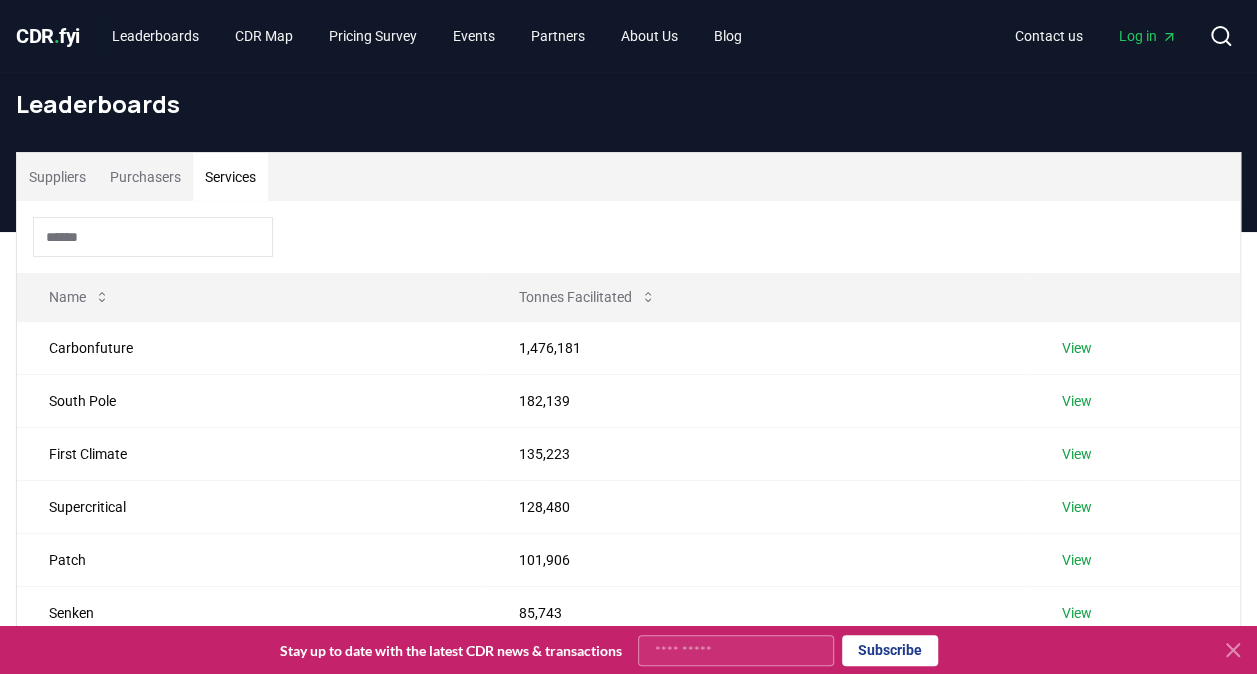 click on "Services" at bounding box center [230, 177] 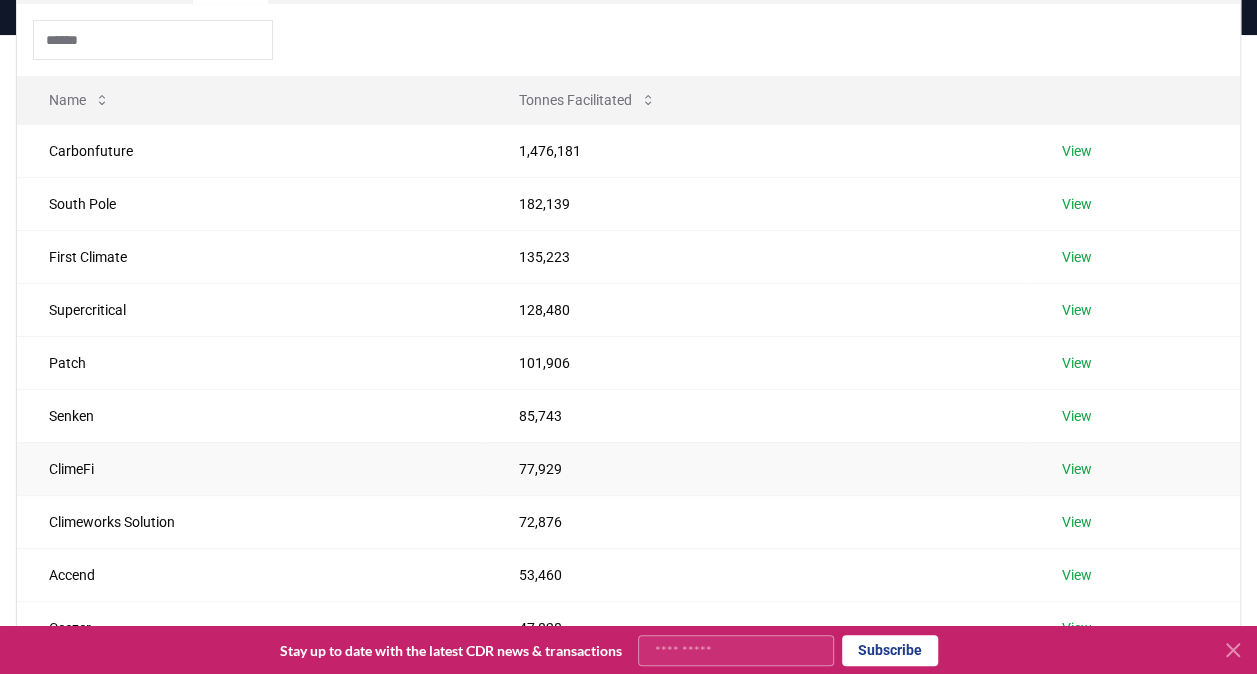 click on "View" at bounding box center [1076, 469] 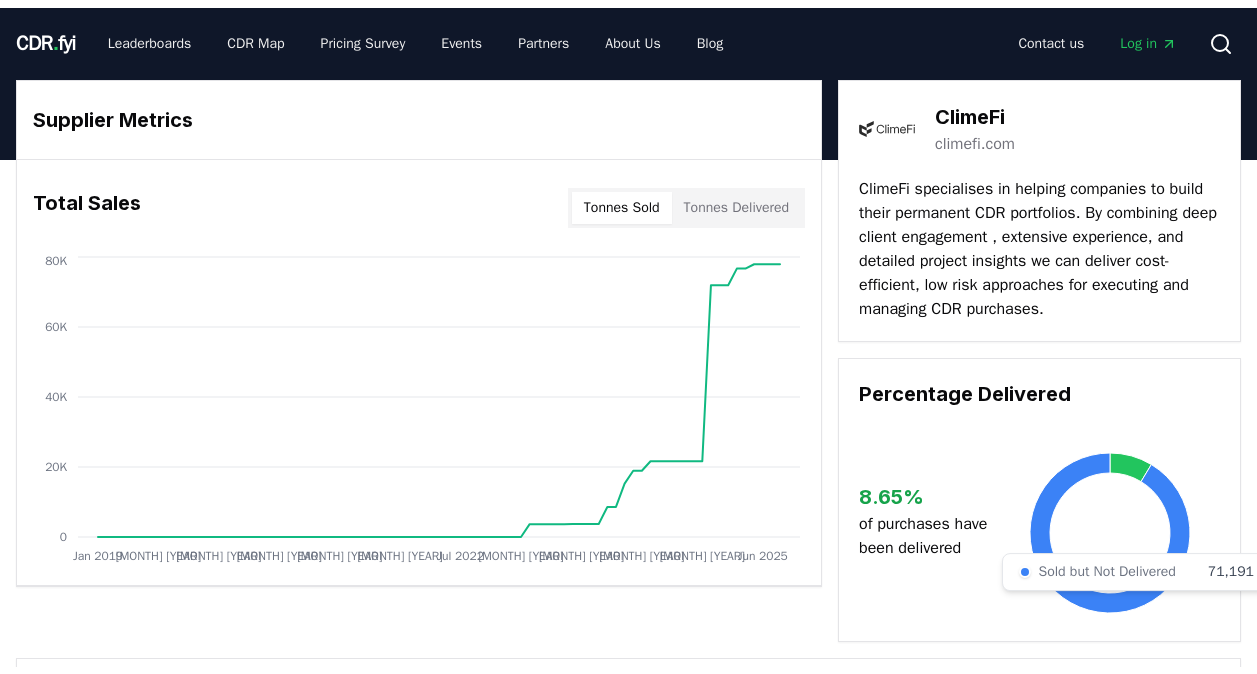scroll, scrollTop: 0, scrollLeft: 0, axis: both 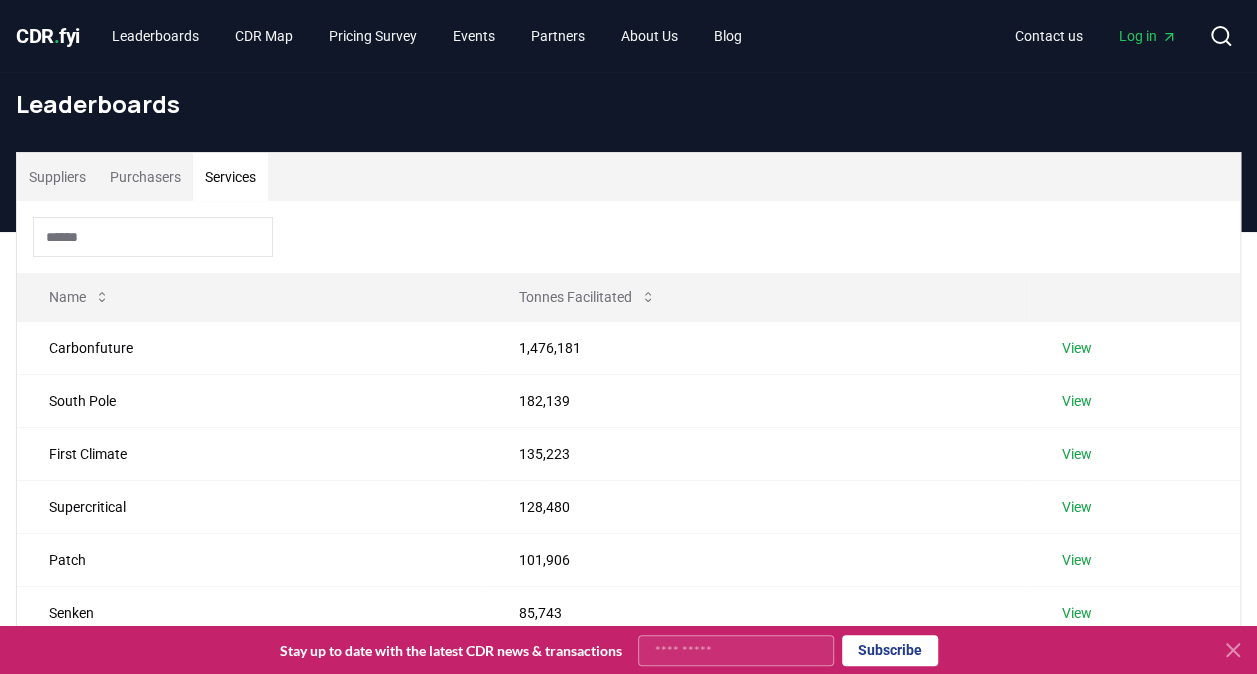 click on "Services" at bounding box center [230, 177] 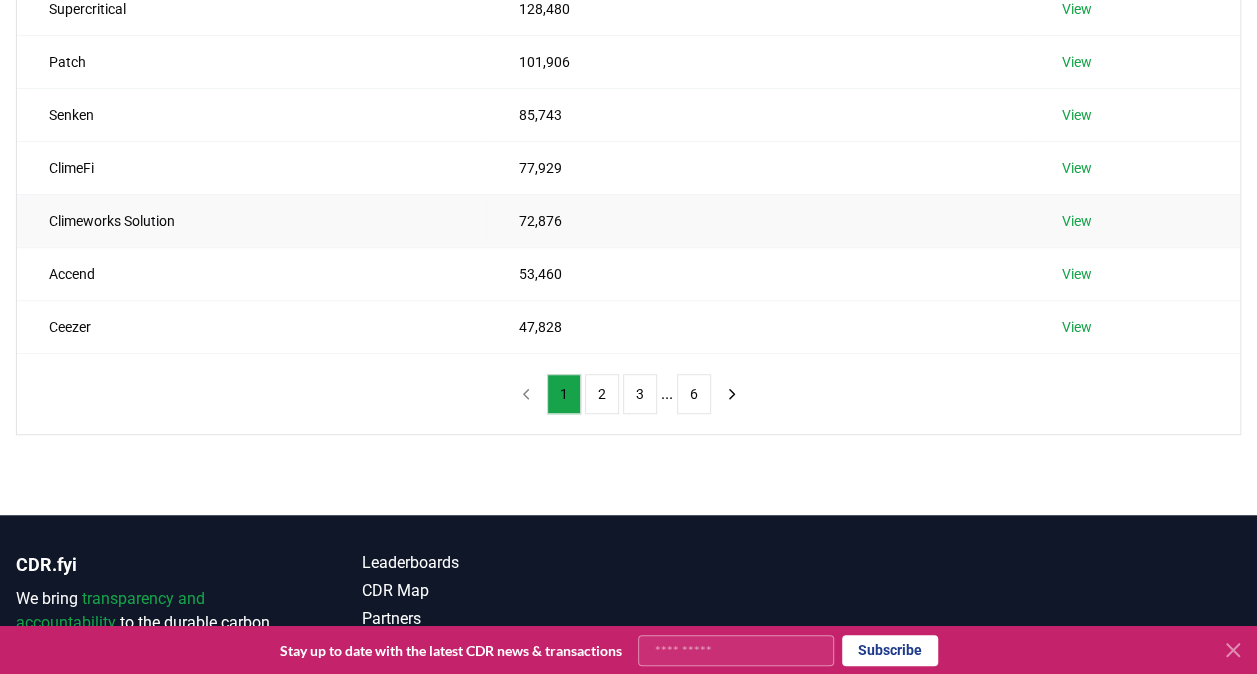 scroll, scrollTop: 499, scrollLeft: 0, axis: vertical 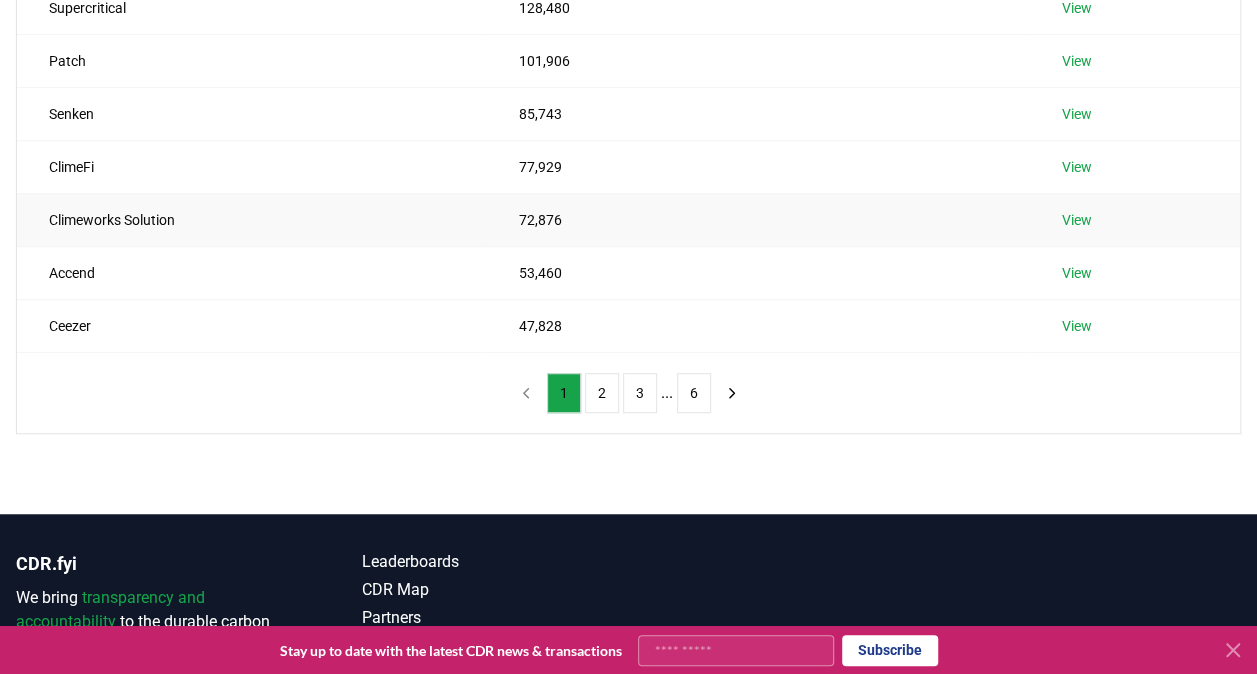 click on "View" at bounding box center (1076, 220) 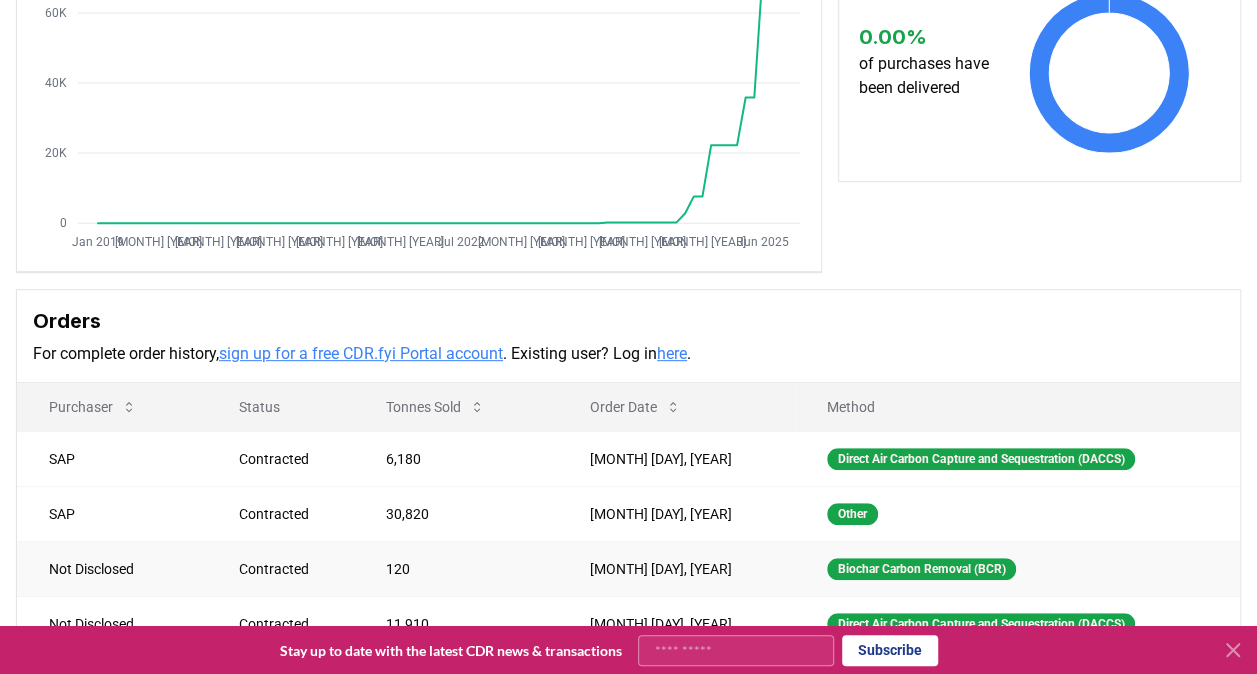 scroll, scrollTop: 600, scrollLeft: 0, axis: vertical 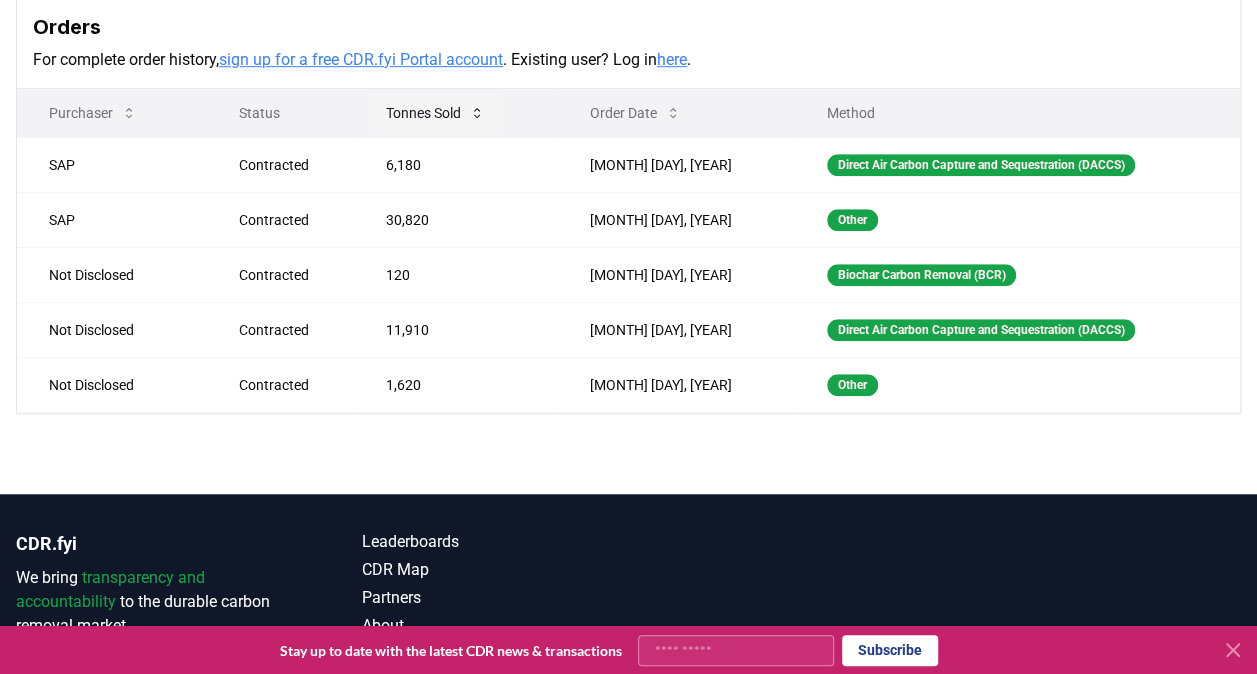 click on "Tonnes Sold" at bounding box center (435, 113) 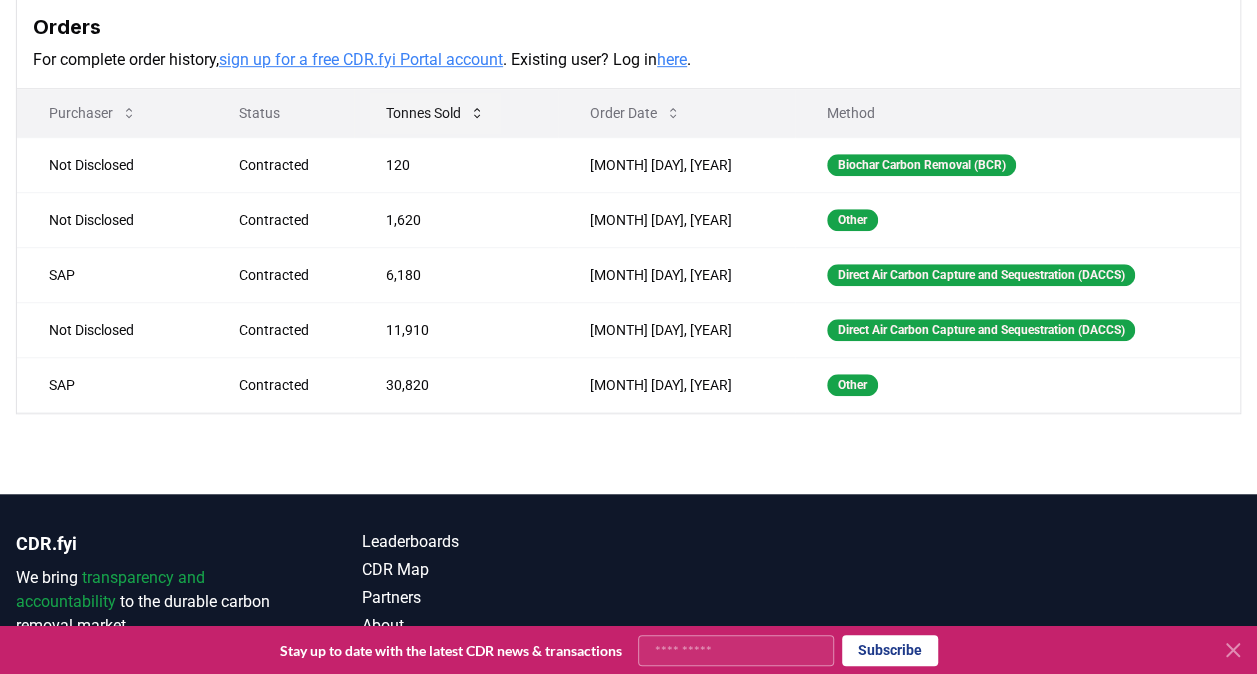 click on "Tonnes Sold" at bounding box center [435, 113] 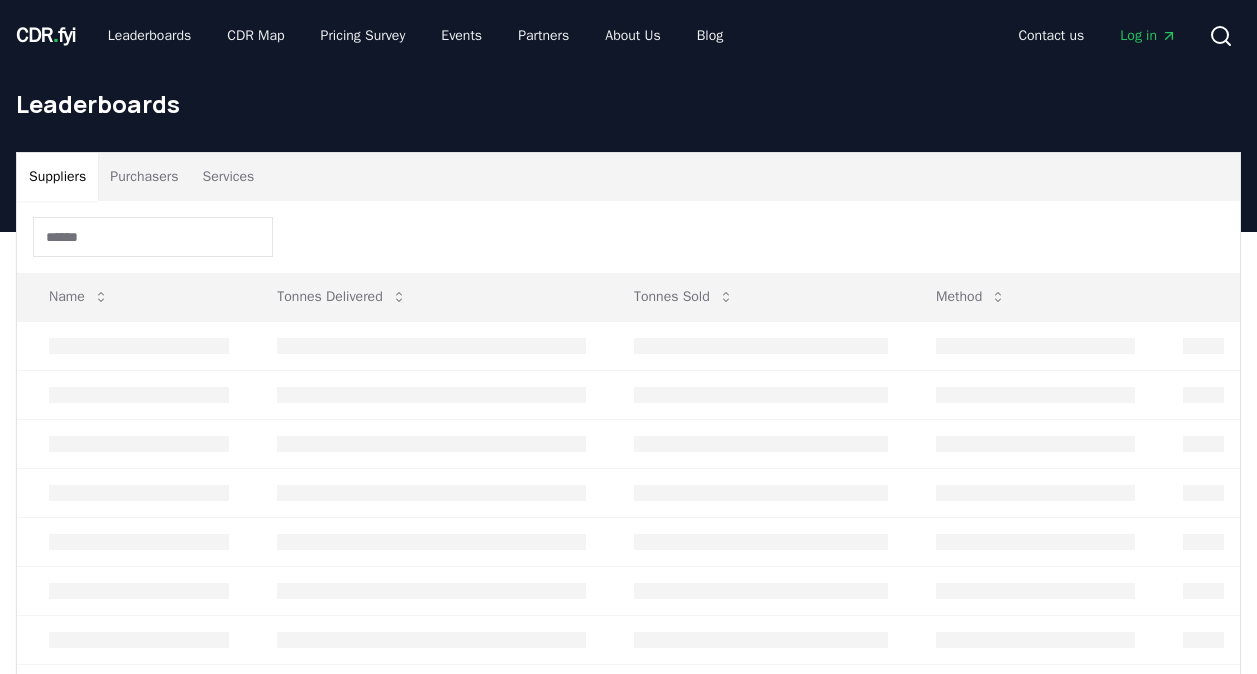 scroll, scrollTop: 499, scrollLeft: 0, axis: vertical 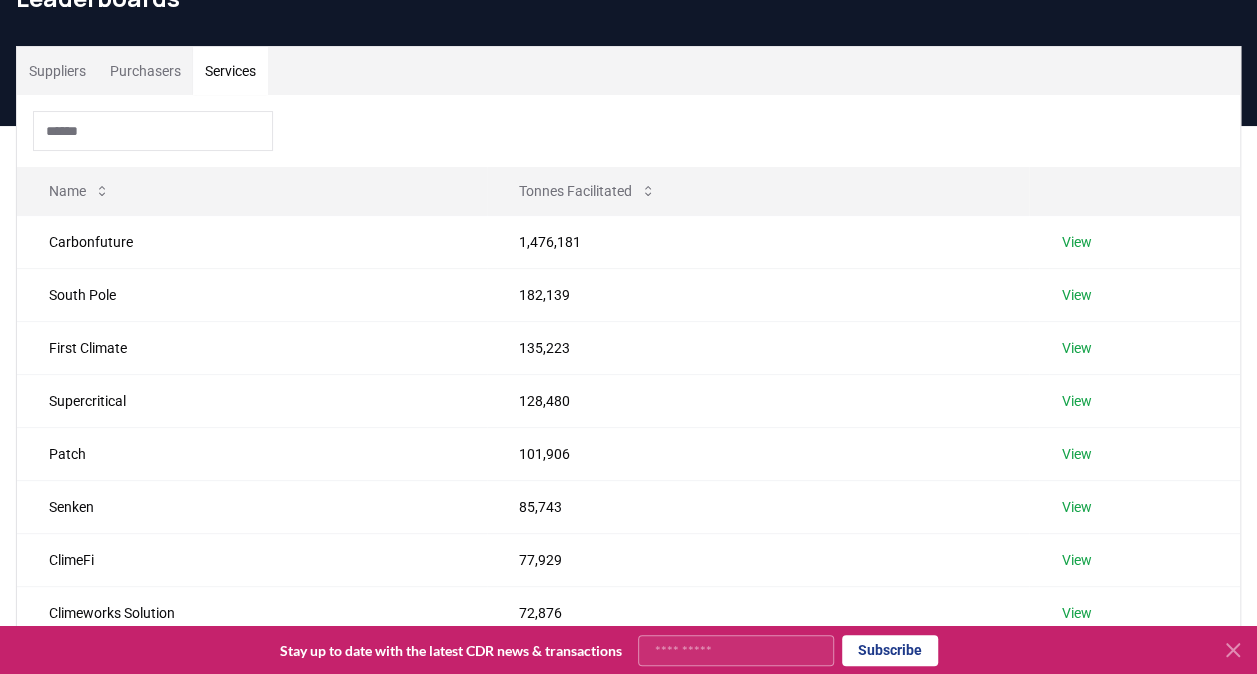 click on "Services" at bounding box center (230, 71) 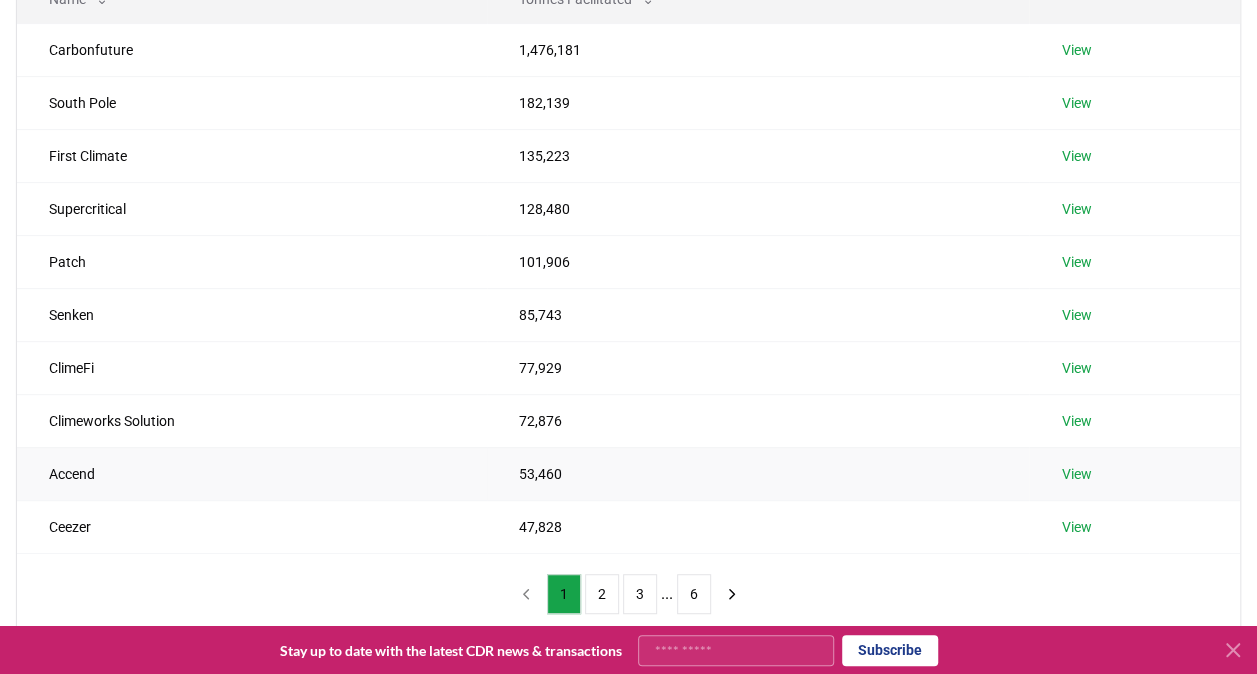 scroll, scrollTop: 298, scrollLeft: 0, axis: vertical 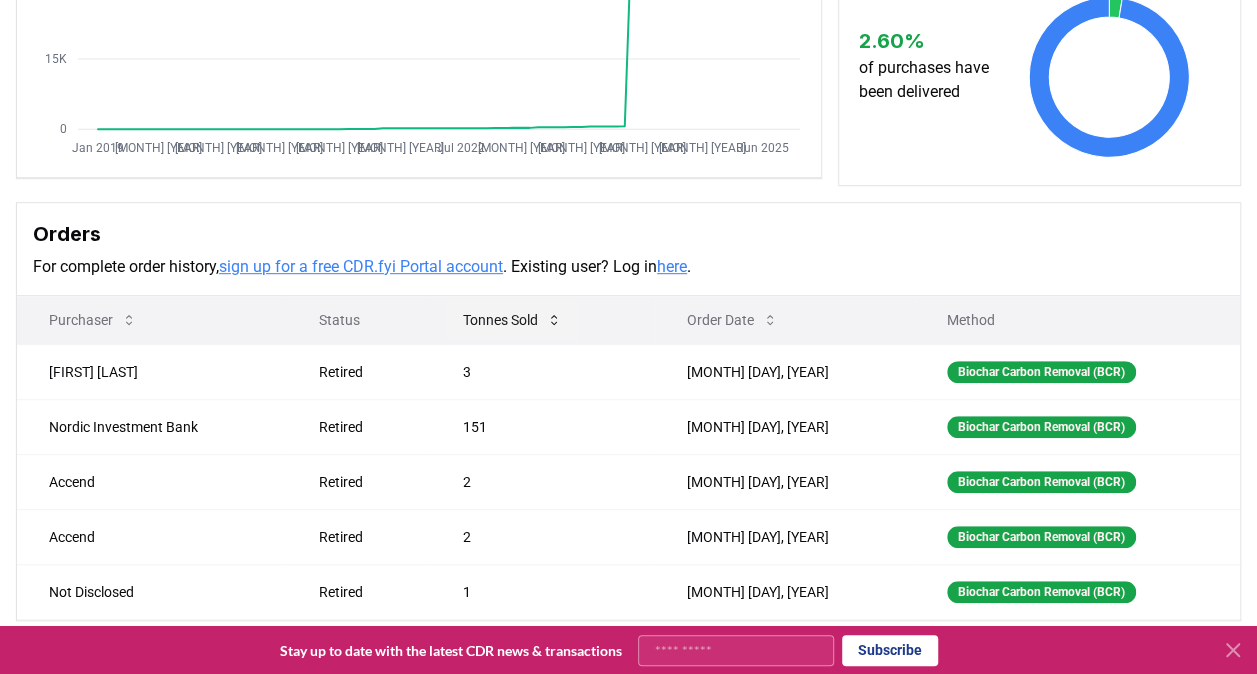 click on "Tonnes Sold" at bounding box center (512, 320) 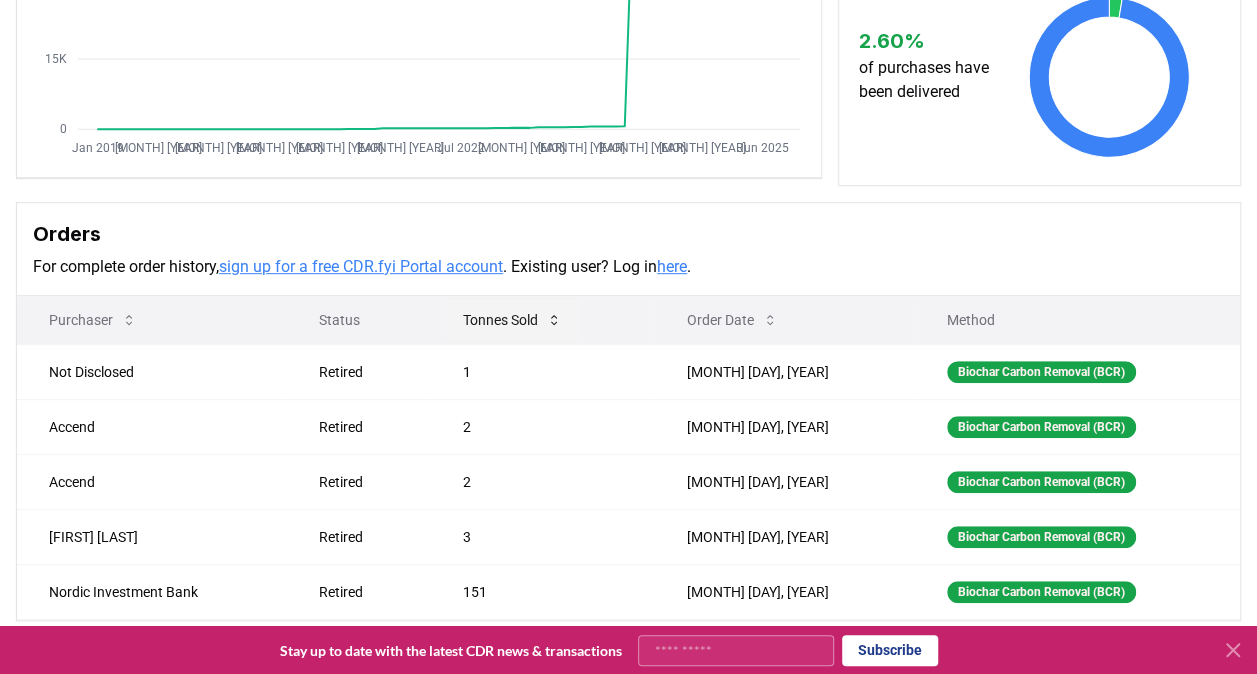 click on "Tonnes Sold" at bounding box center [512, 320] 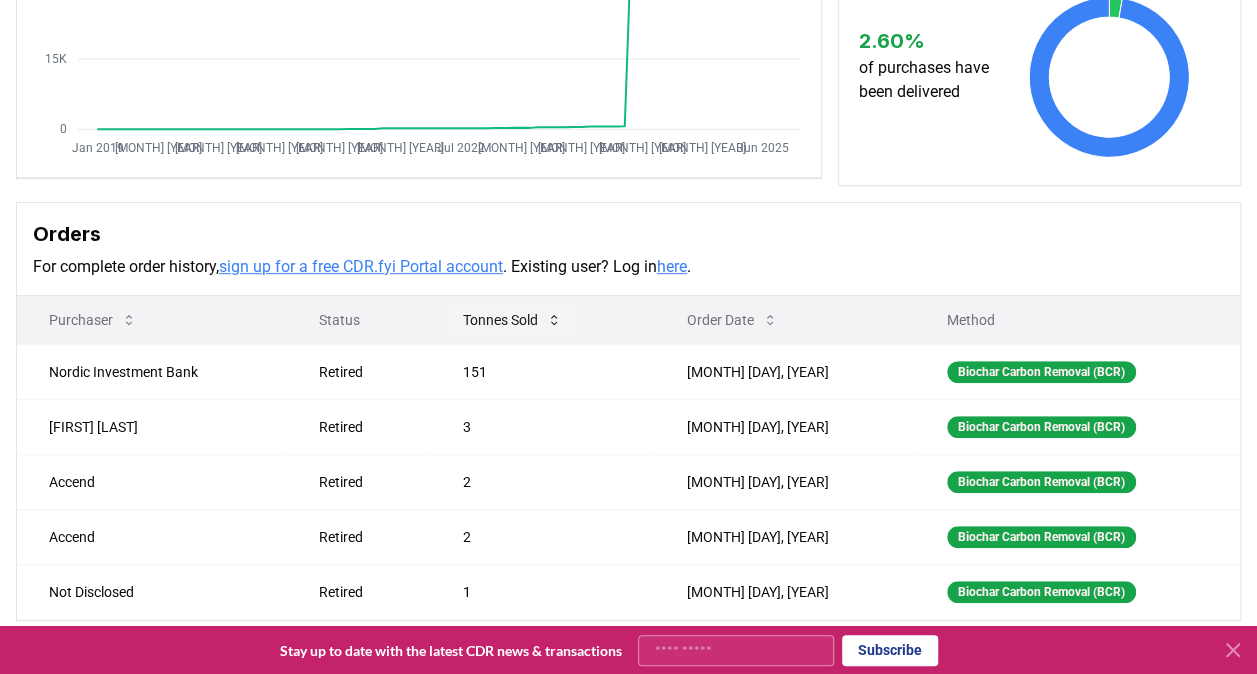 click on "Tonnes Sold" at bounding box center [512, 320] 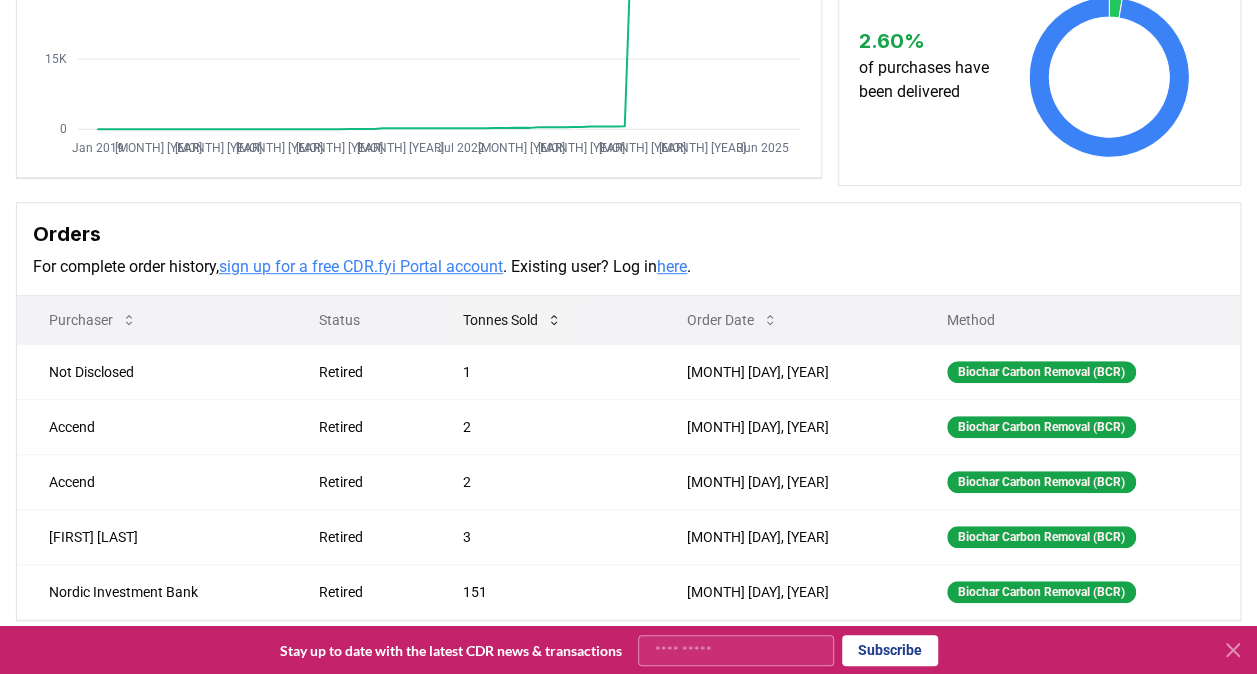 click on "Tonnes Sold" at bounding box center (512, 320) 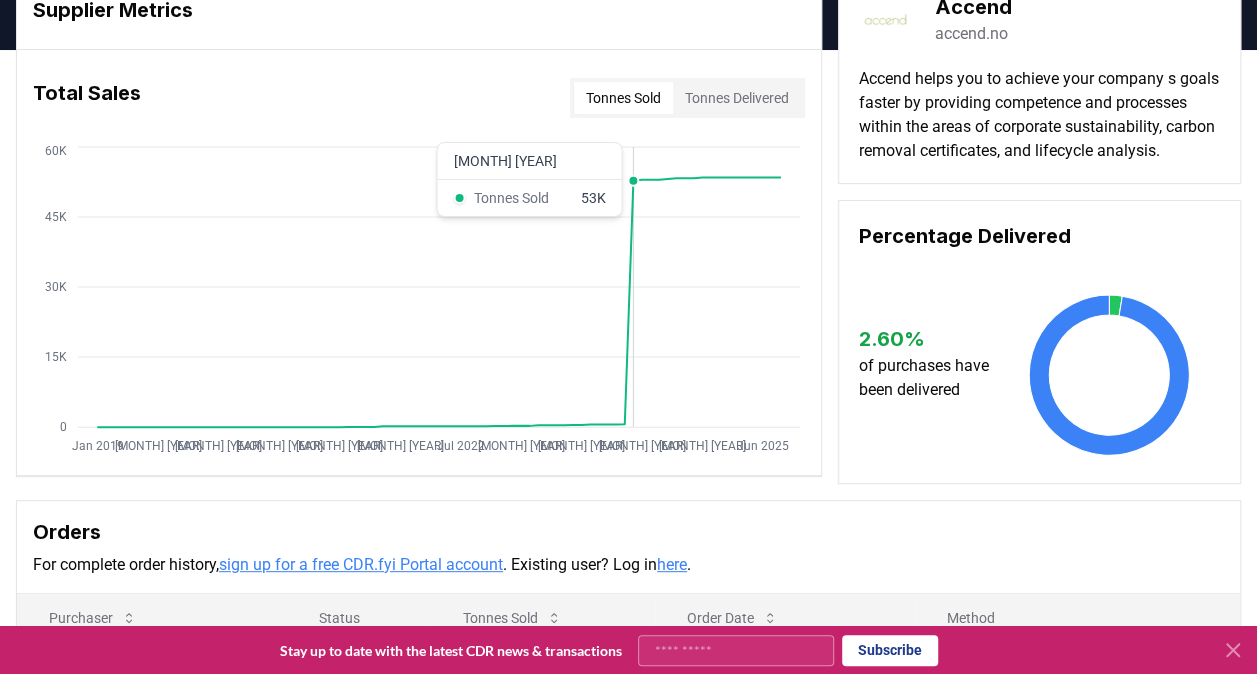scroll, scrollTop: 102, scrollLeft: 0, axis: vertical 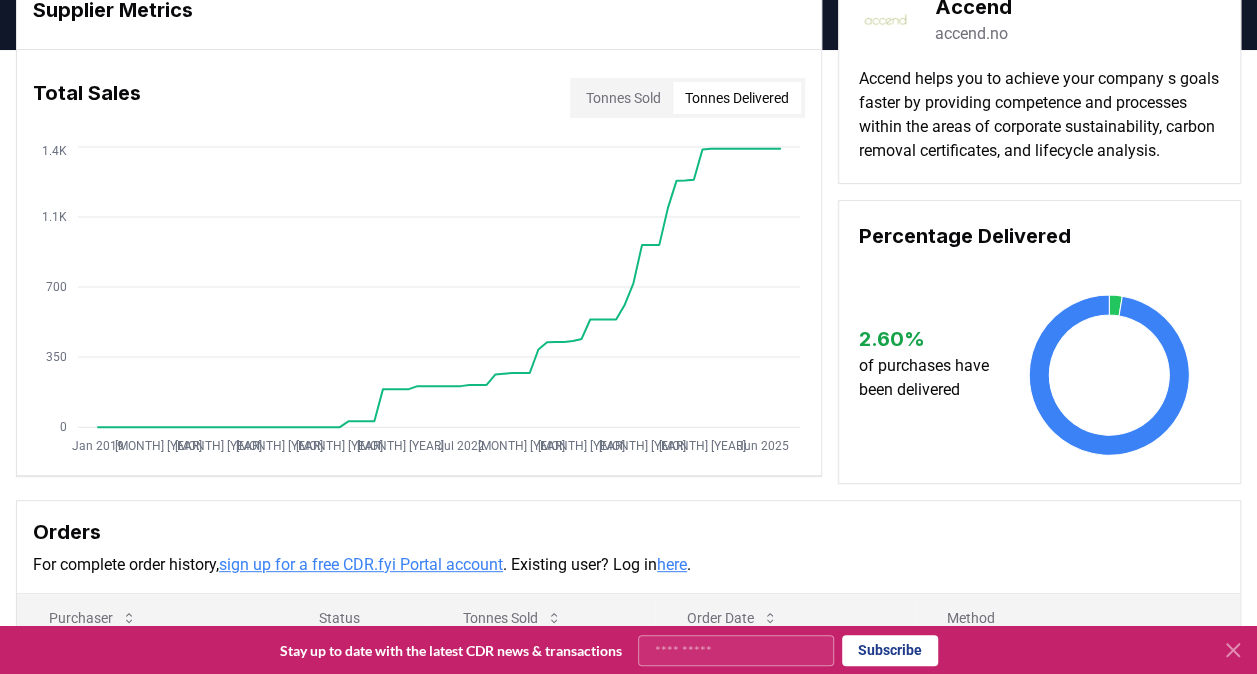 click on "Tonnes Delivered" at bounding box center [737, 98] 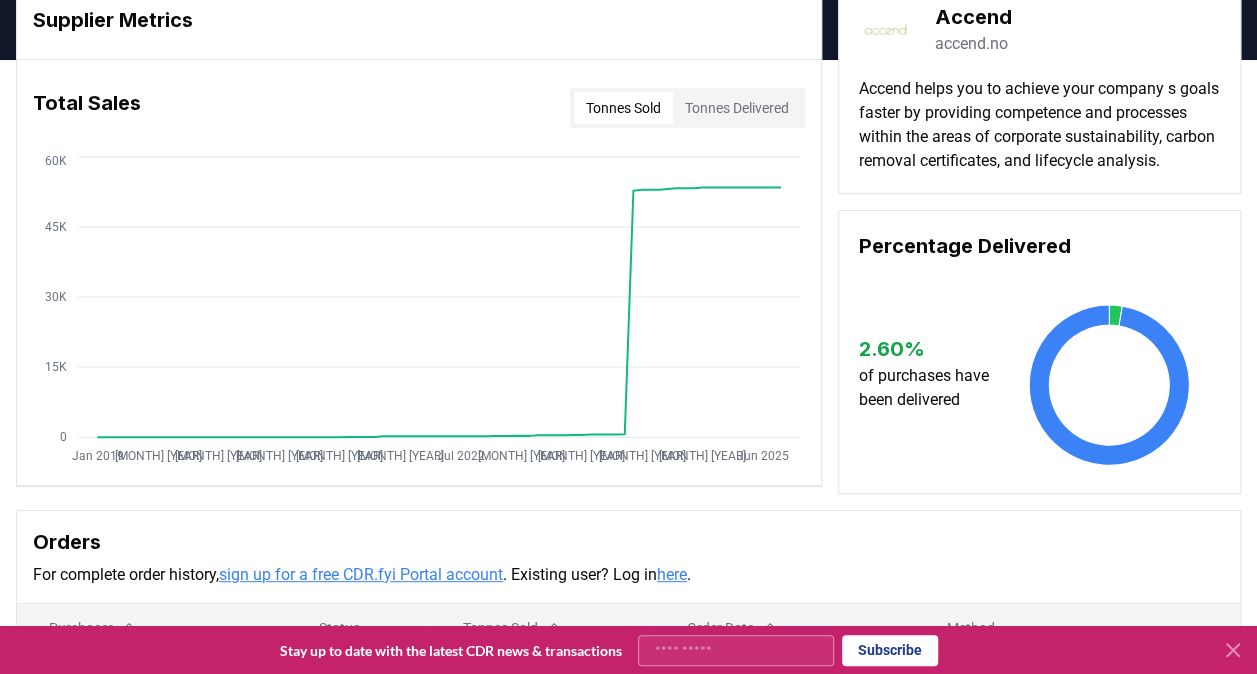 scroll, scrollTop: 0, scrollLeft: 0, axis: both 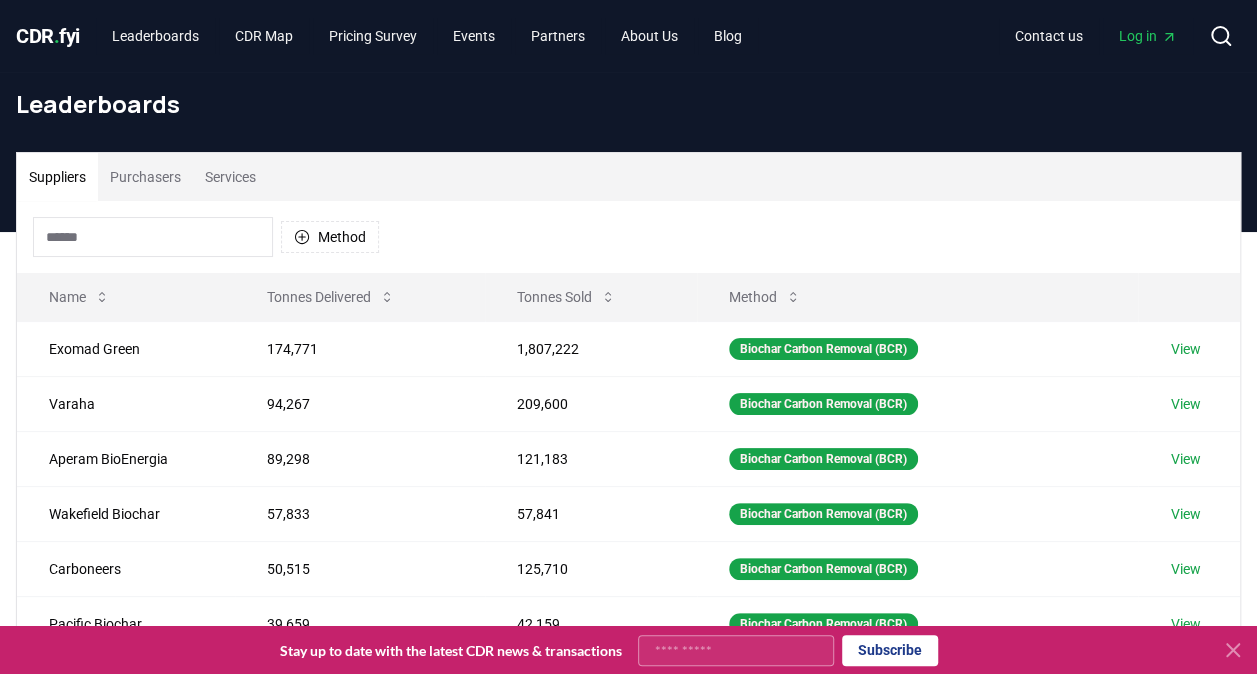 click on "Services" at bounding box center (230, 177) 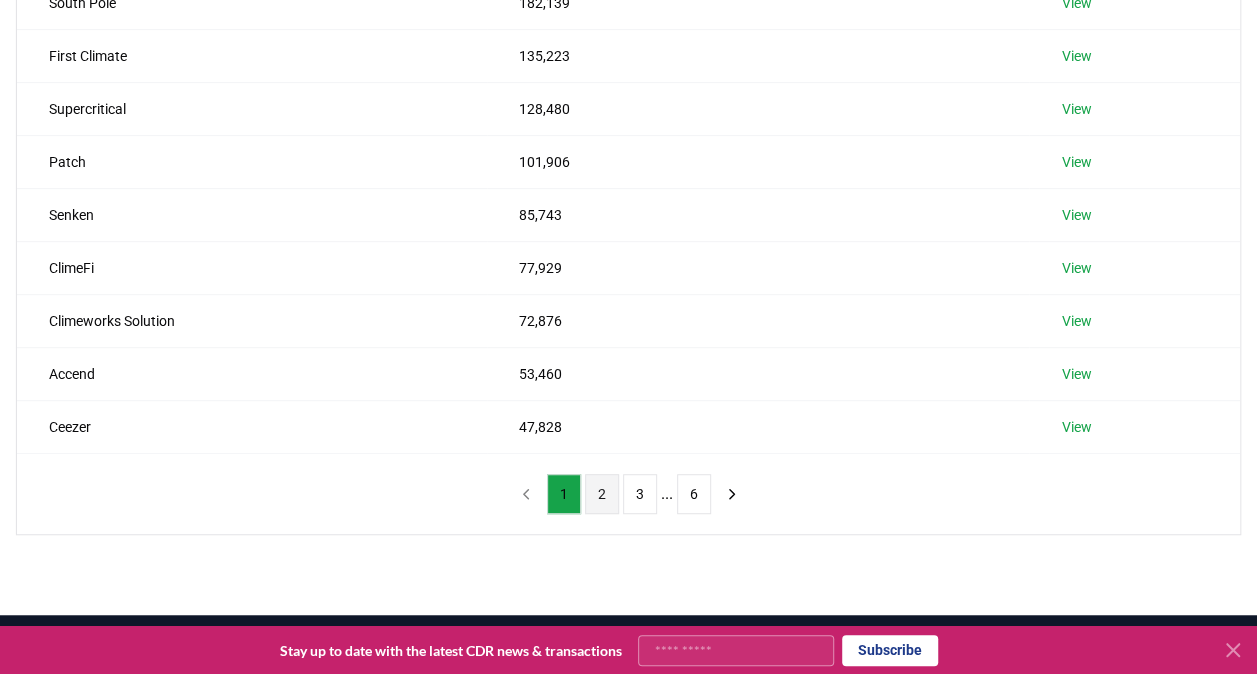 scroll, scrollTop: 399, scrollLeft: 0, axis: vertical 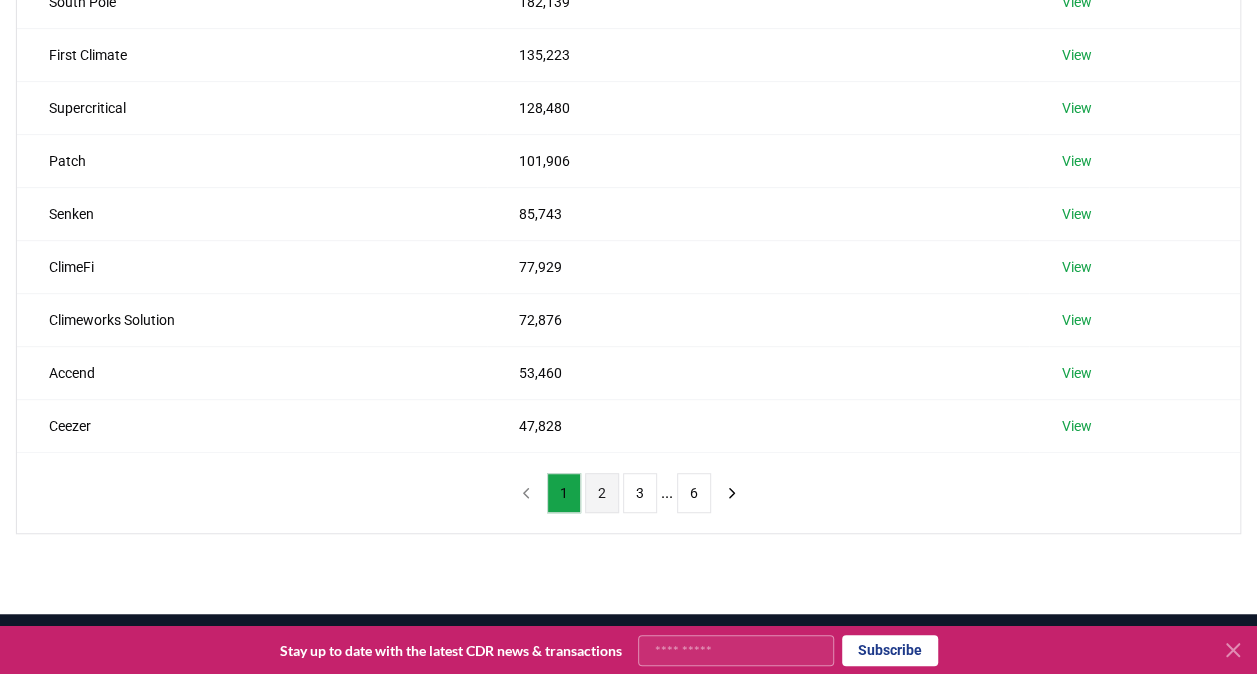 click on "2" at bounding box center [602, 493] 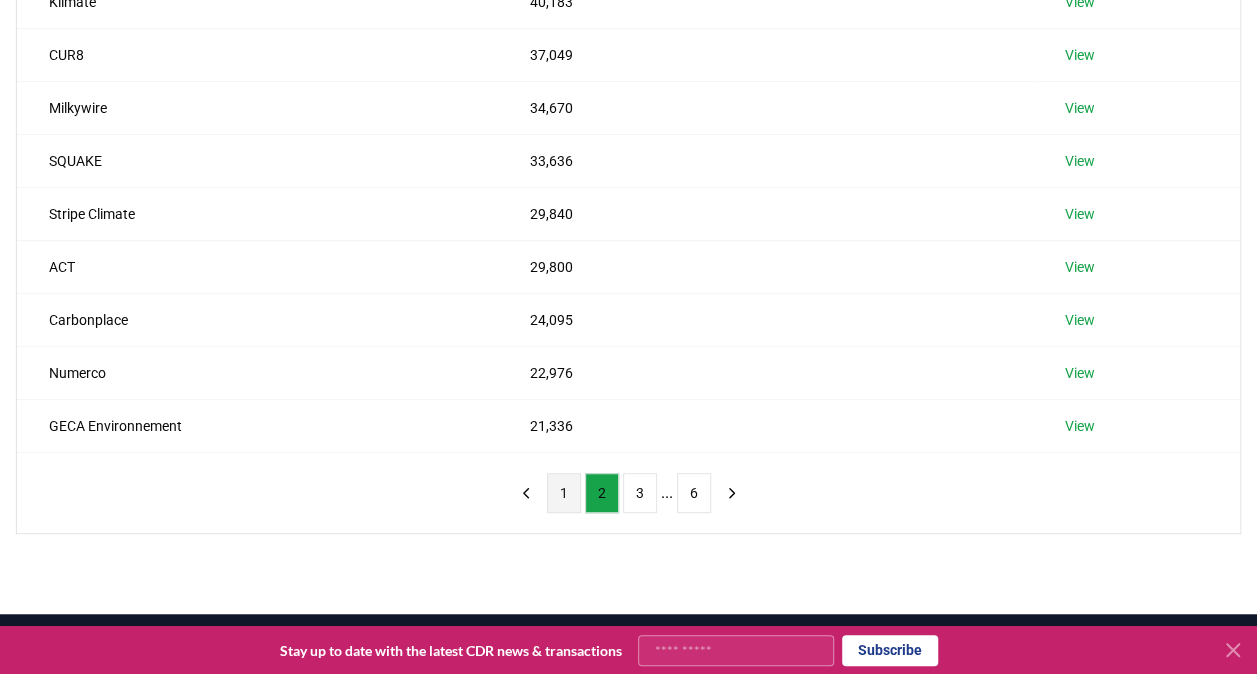 click on "1" at bounding box center [564, 493] 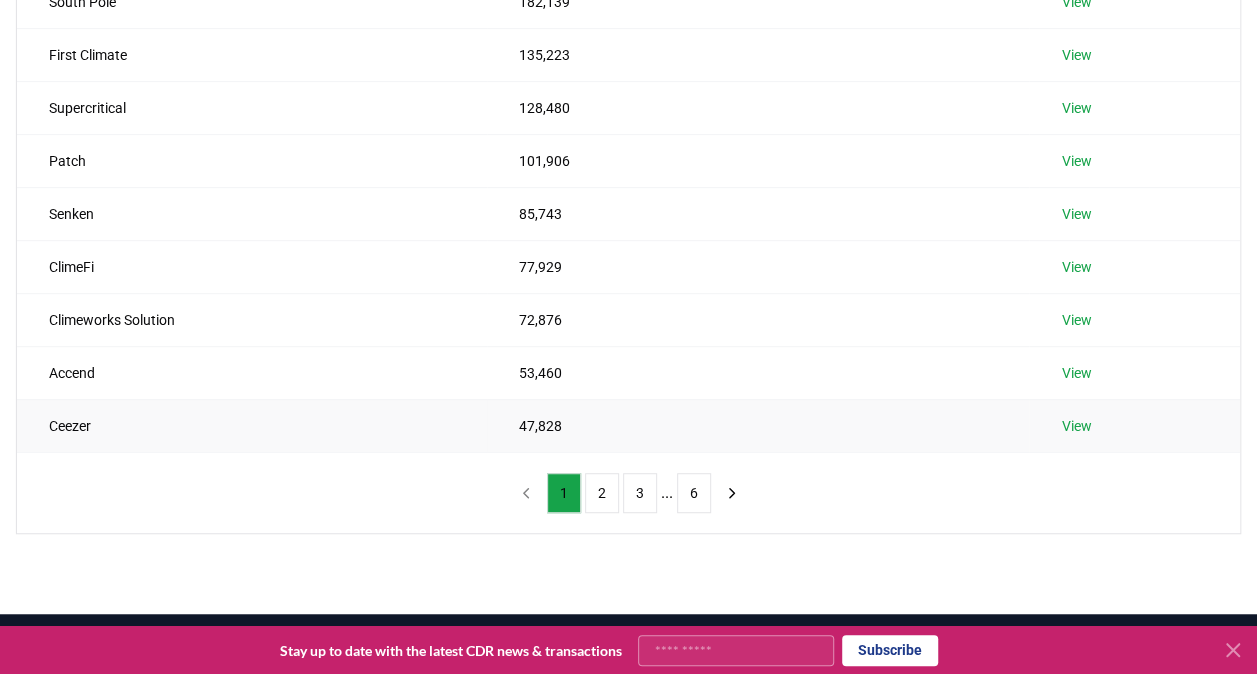 click on "View" at bounding box center (1076, 426) 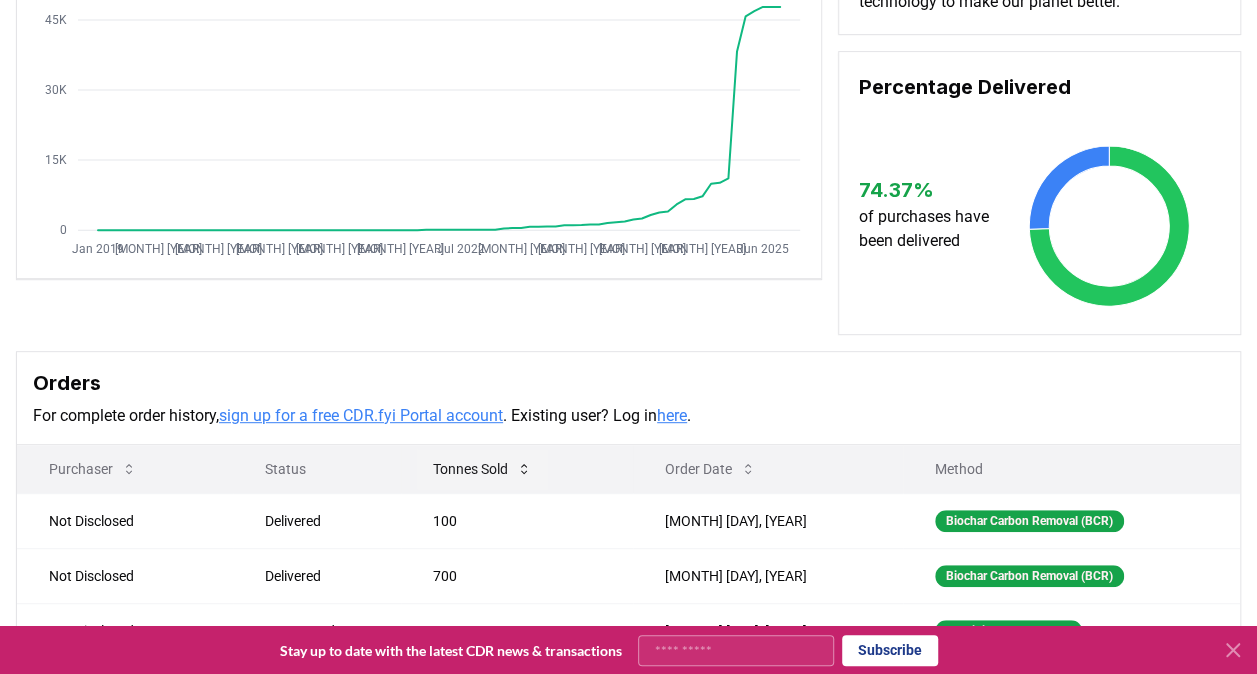 scroll, scrollTop: 300, scrollLeft: 0, axis: vertical 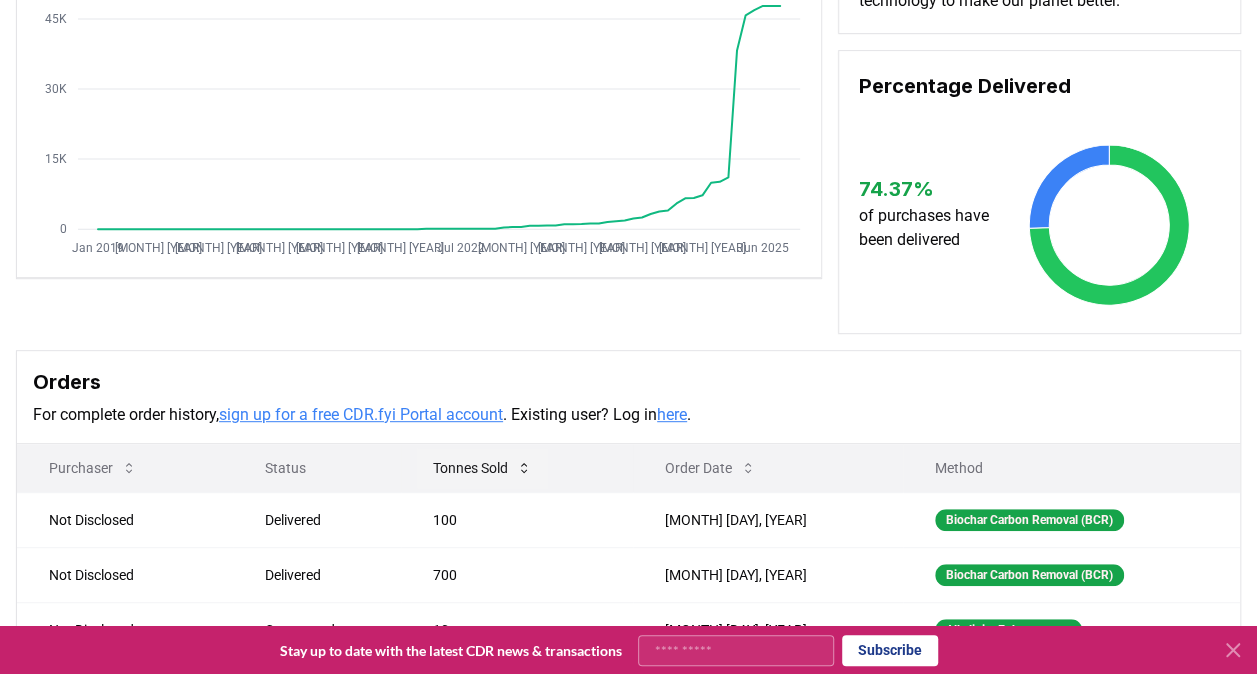 click 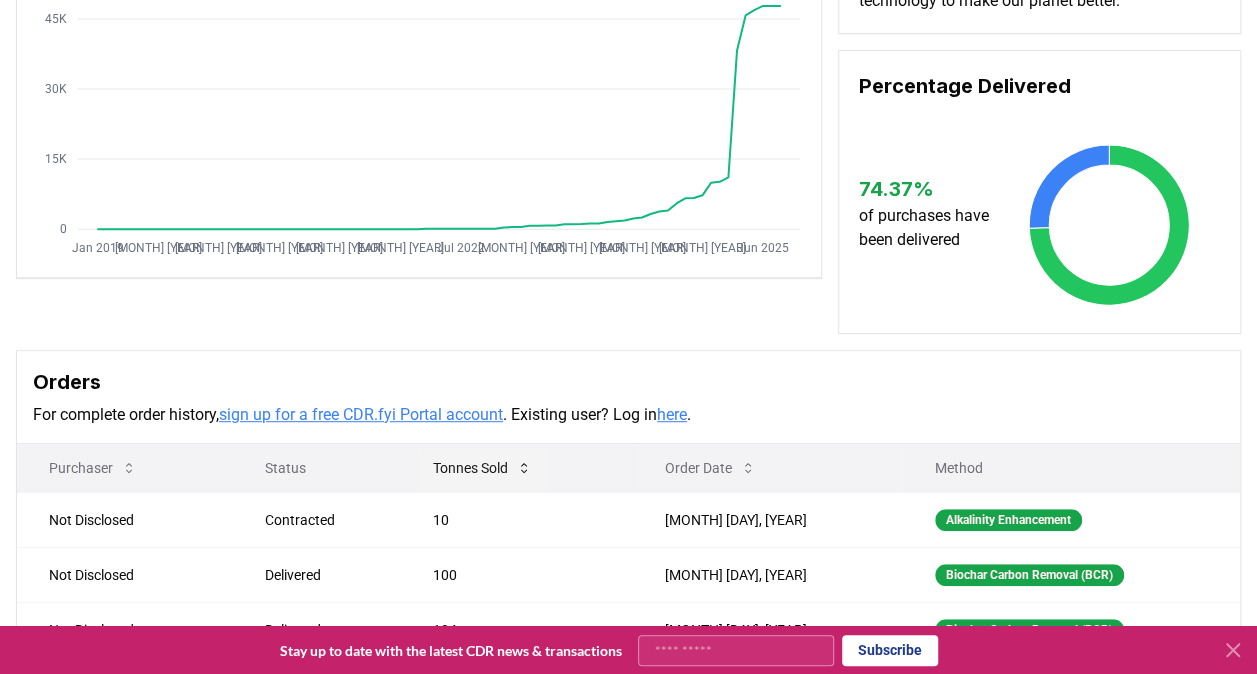 click 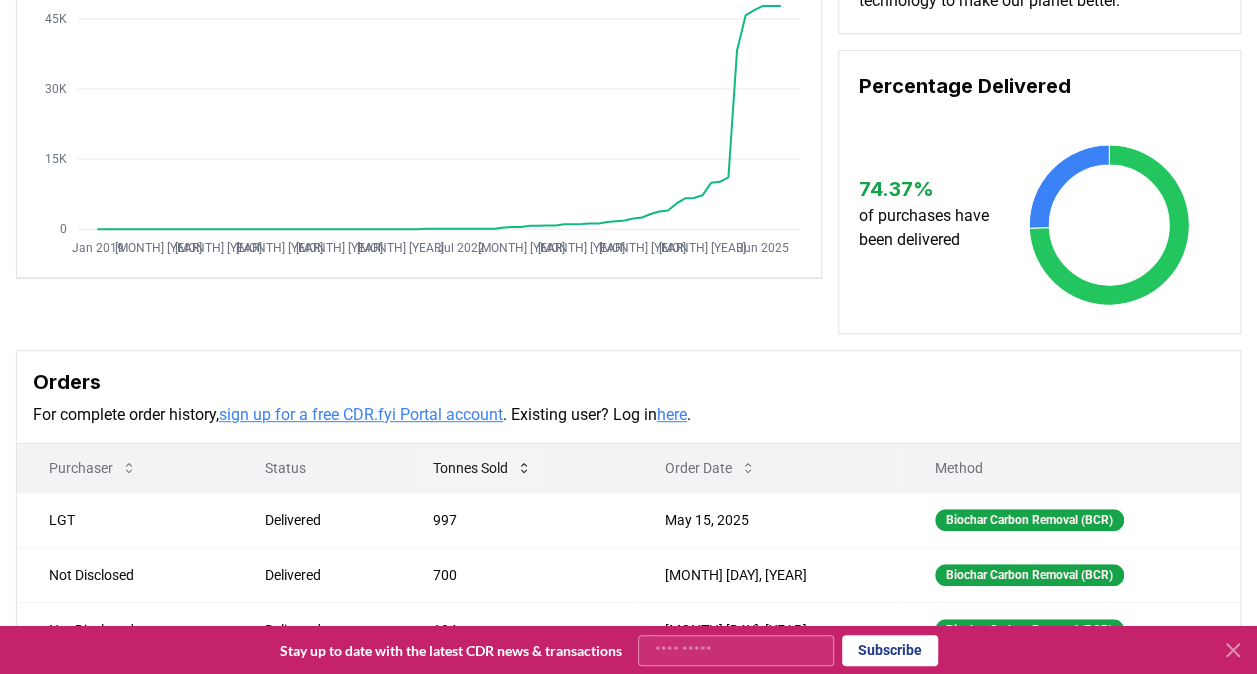 click 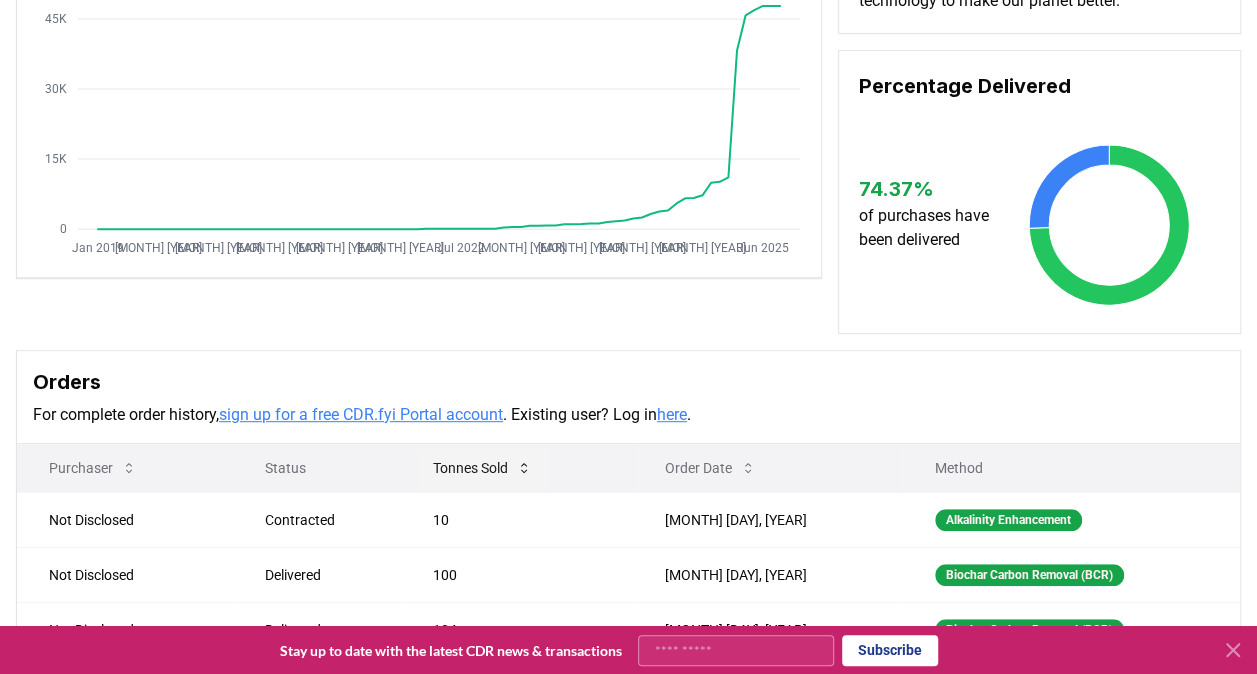click 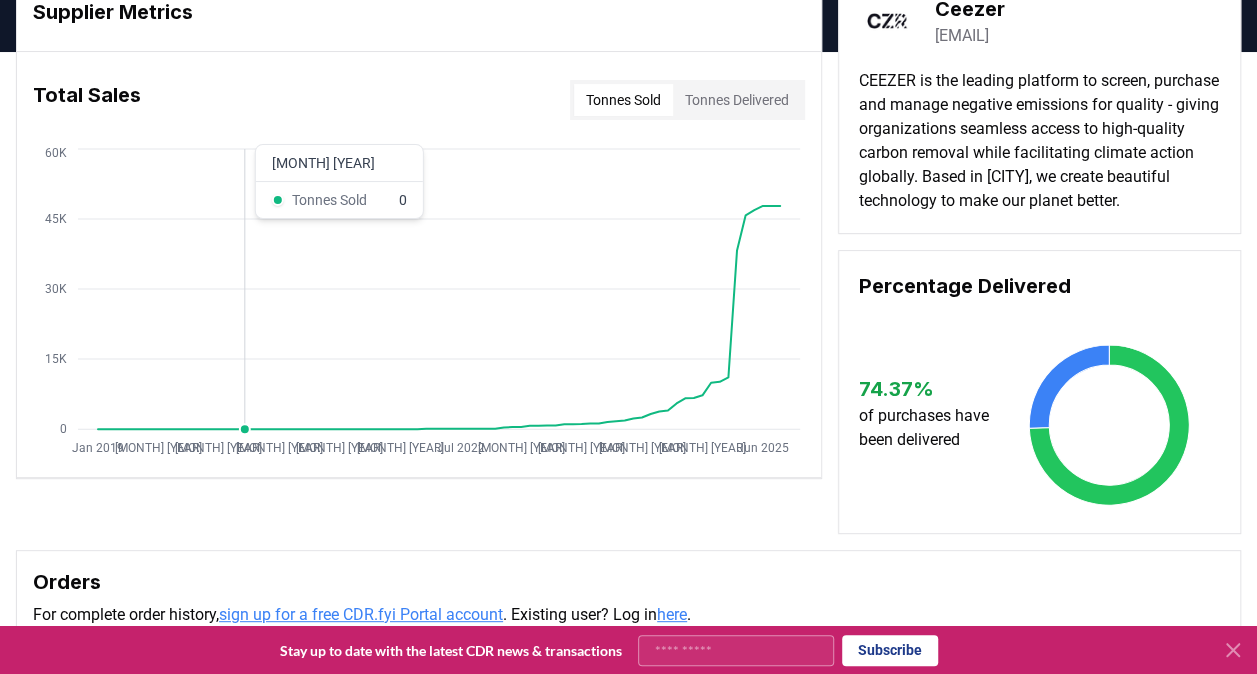scroll, scrollTop: 0, scrollLeft: 0, axis: both 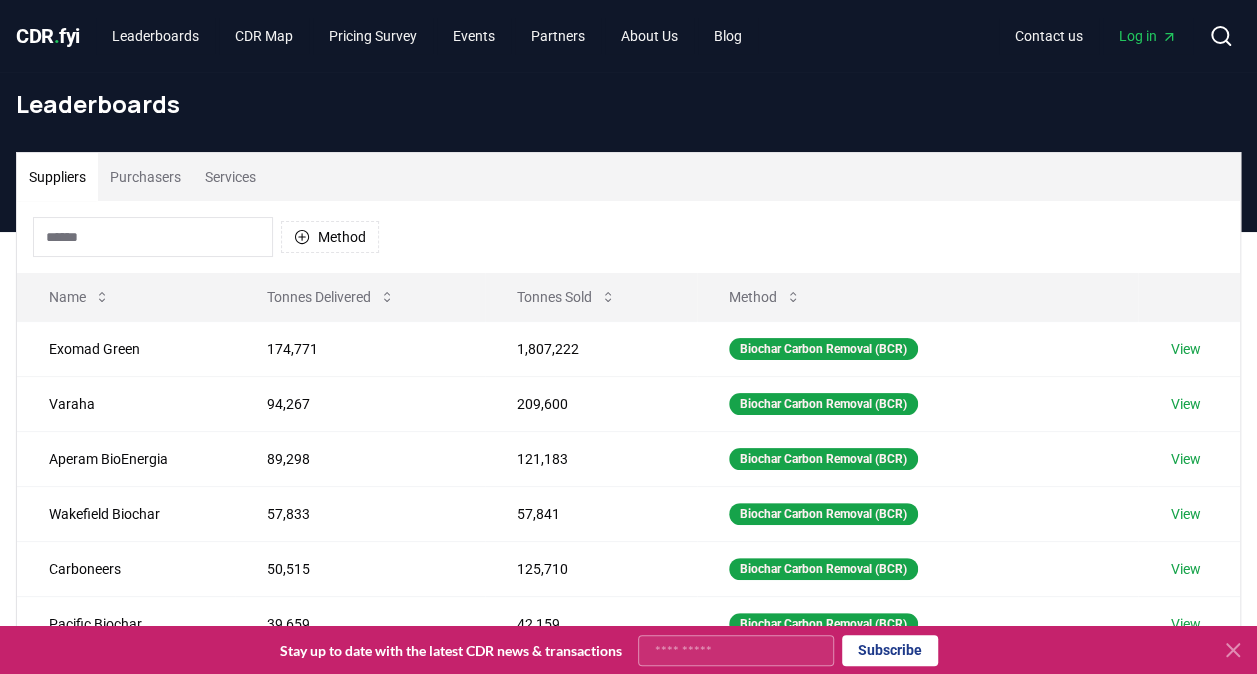 click on "Services" at bounding box center (230, 177) 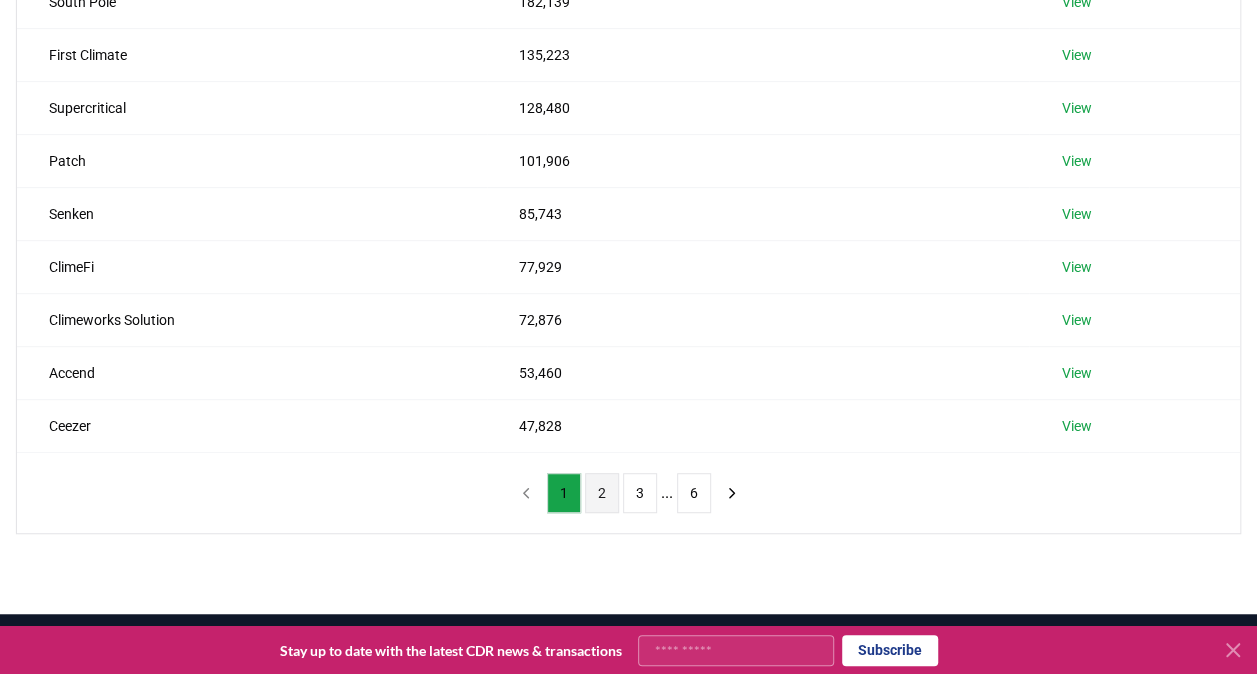 click on "2" at bounding box center [602, 493] 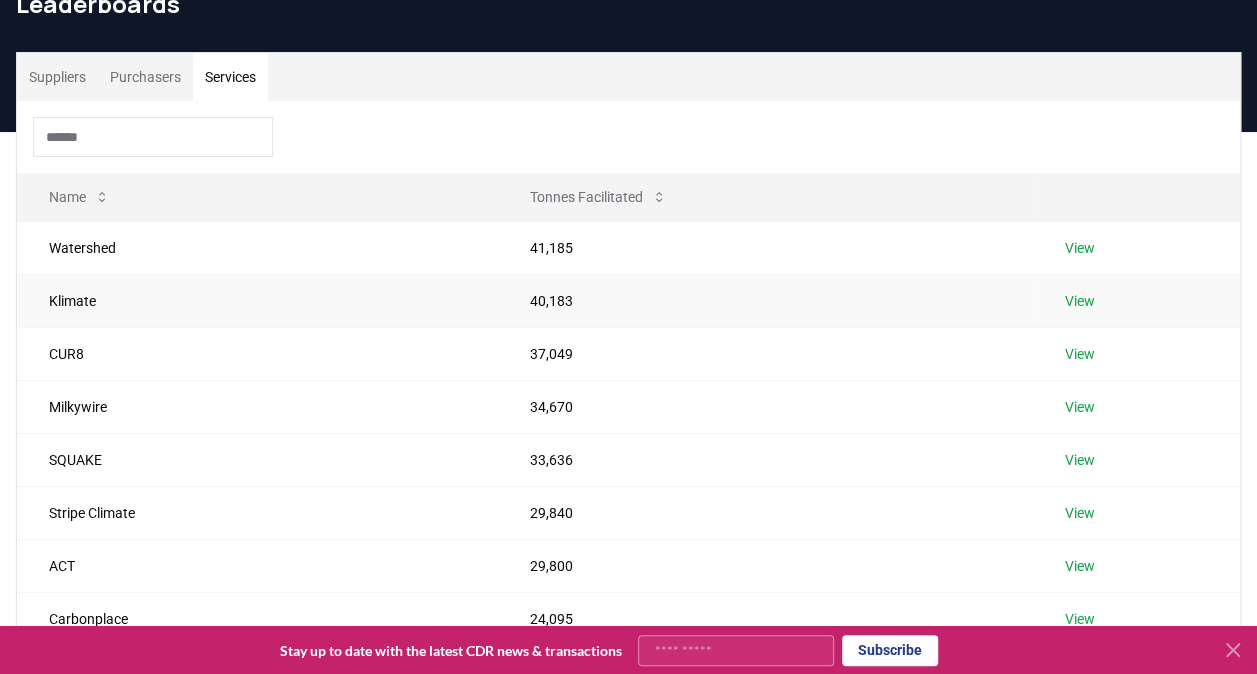 scroll, scrollTop: 100, scrollLeft: 0, axis: vertical 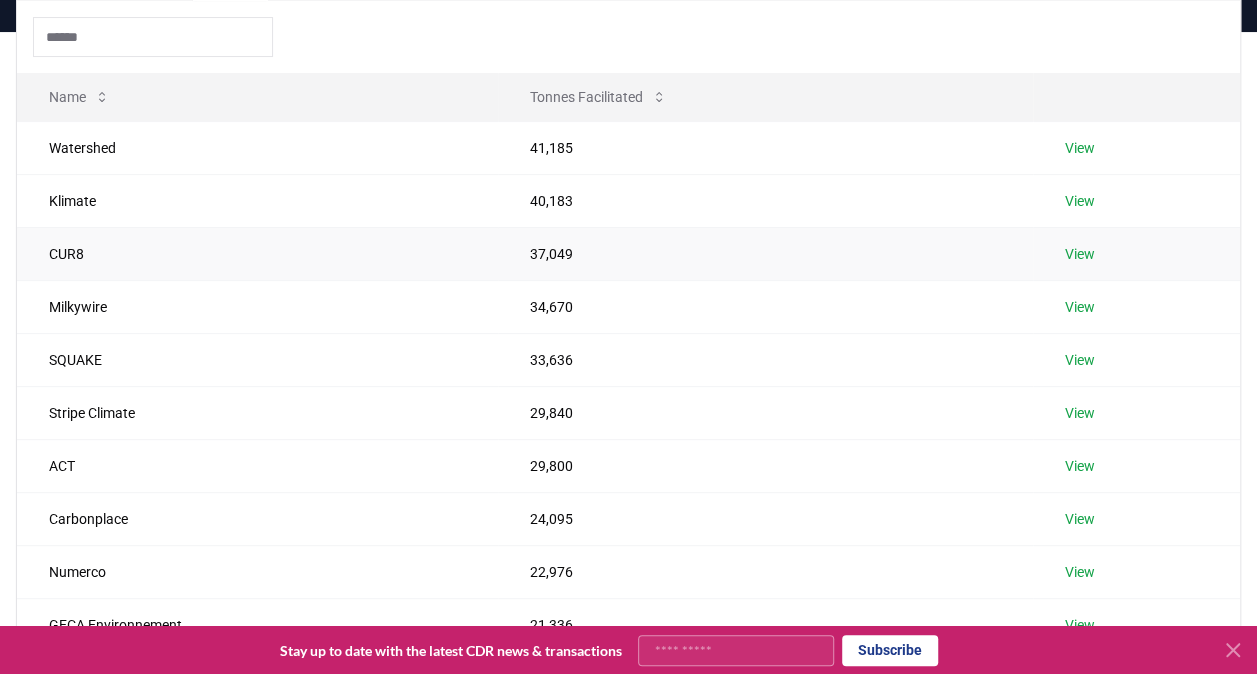 click on "View" at bounding box center [1080, 254] 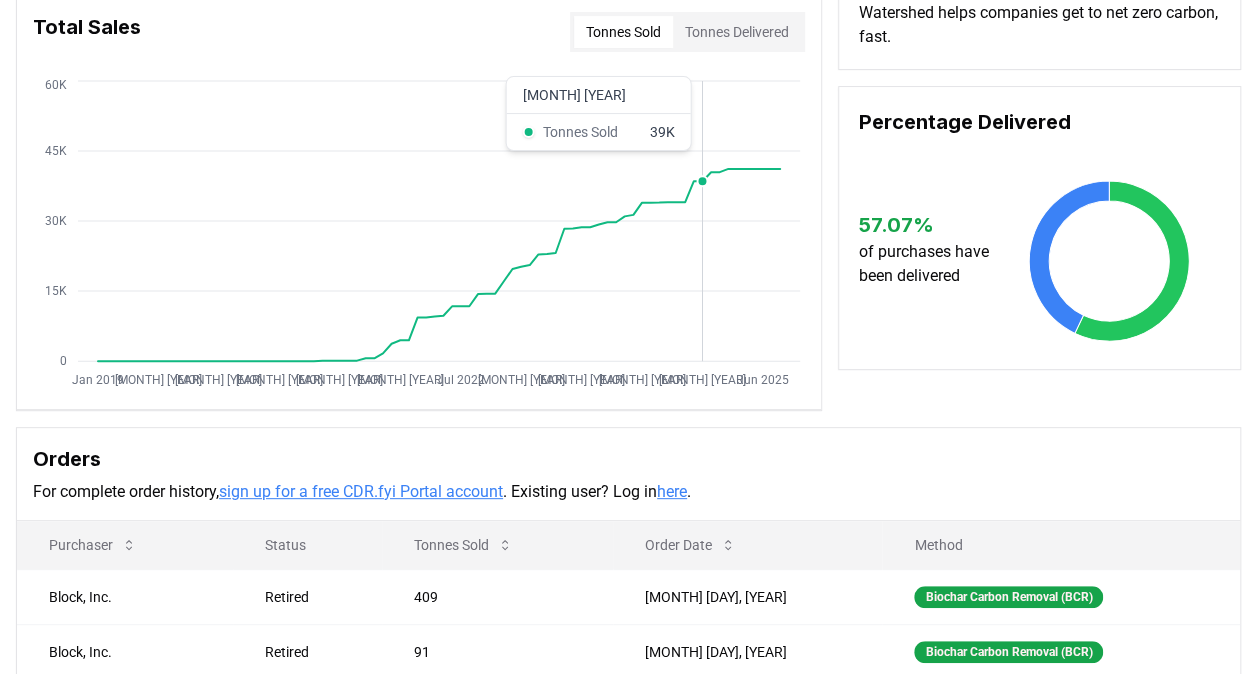 scroll, scrollTop: 300, scrollLeft: 0, axis: vertical 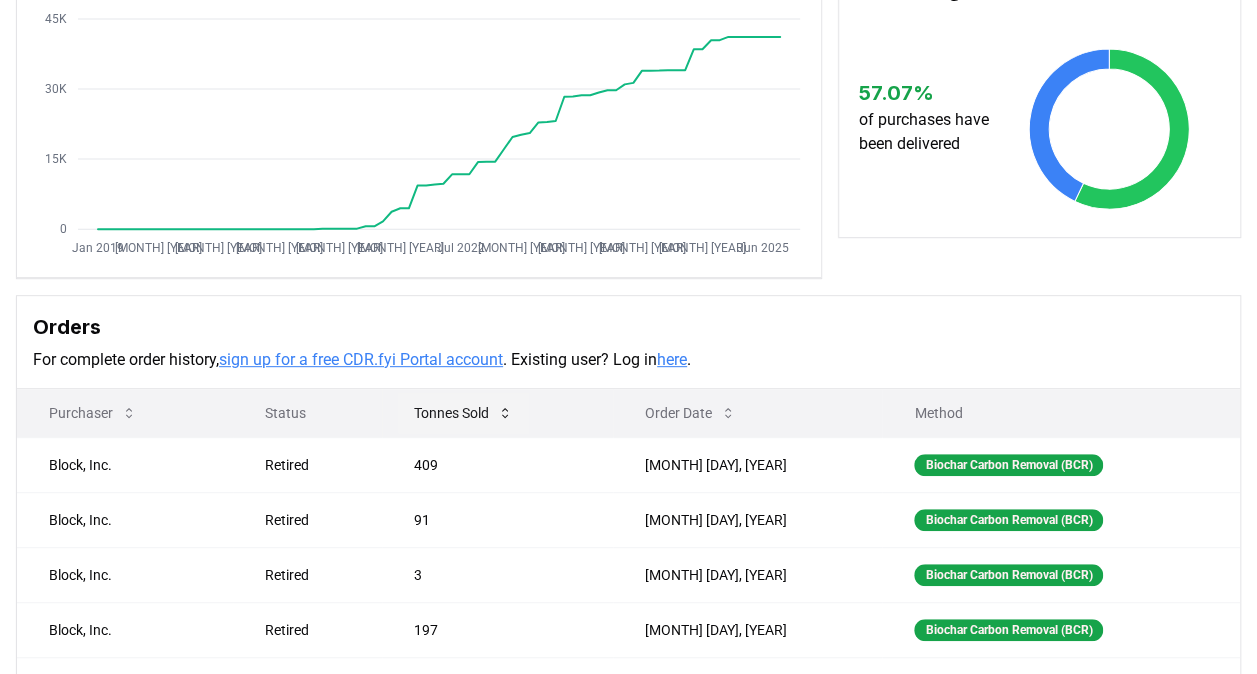 click on "Tonnes Sold" at bounding box center (463, 413) 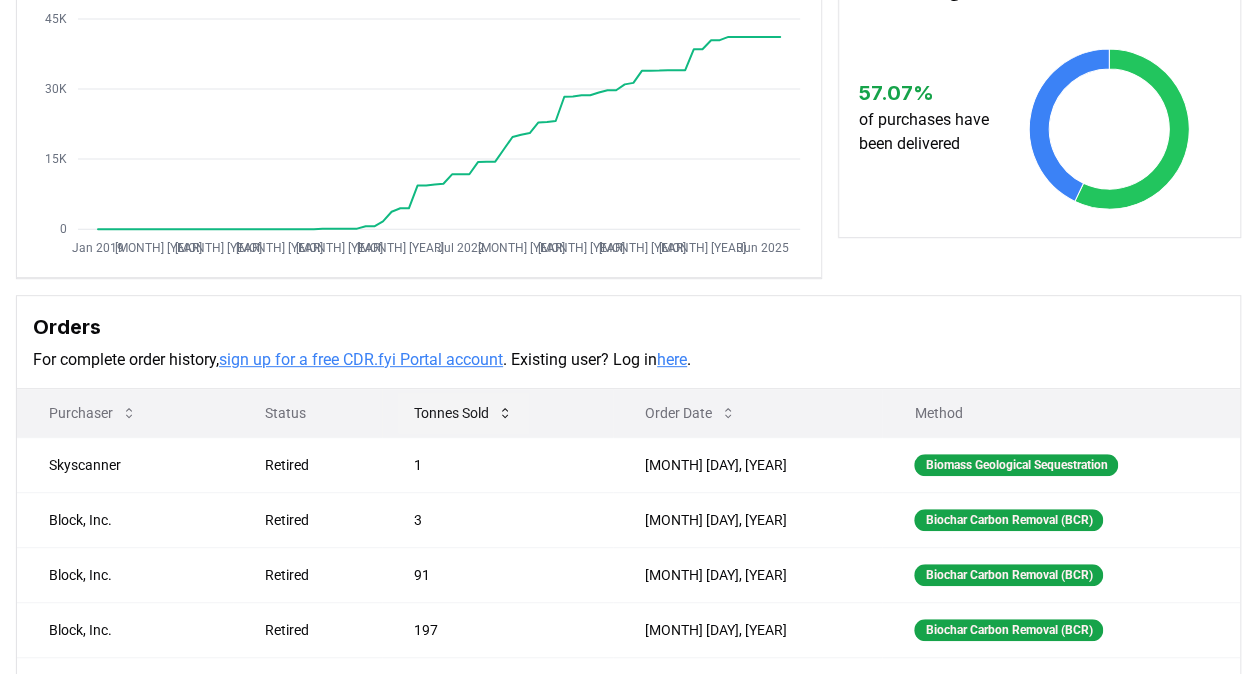 click 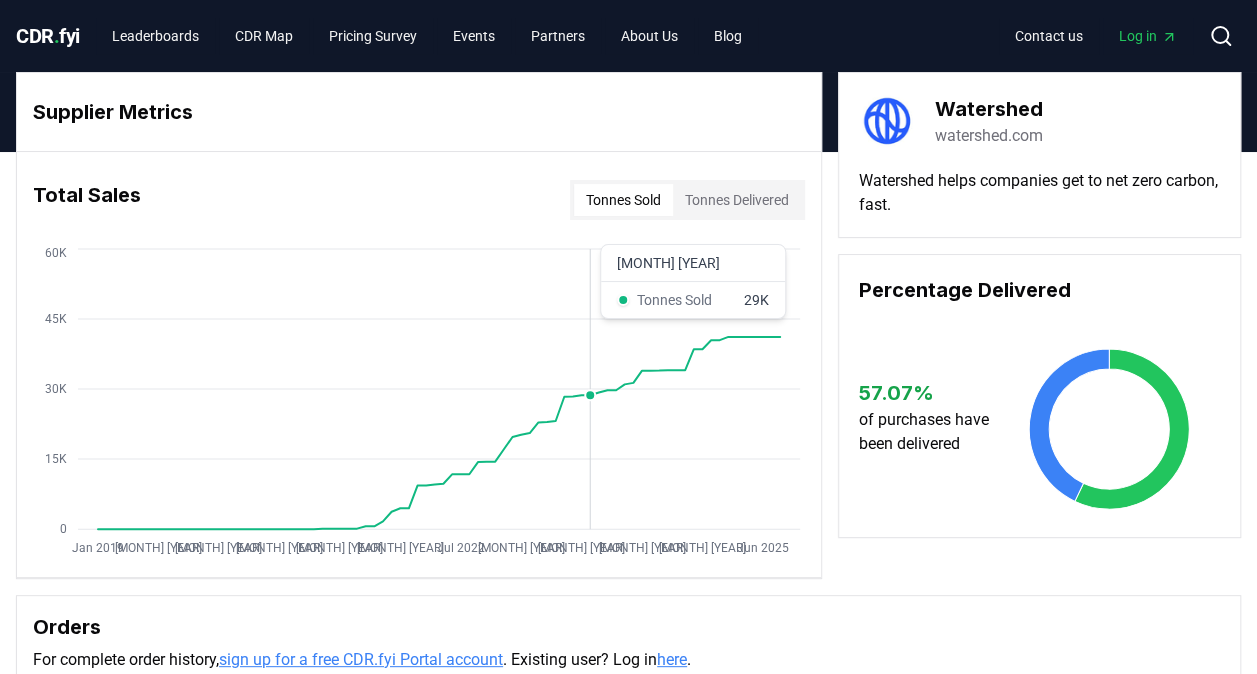 scroll, scrollTop: 0, scrollLeft: 0, axis: both 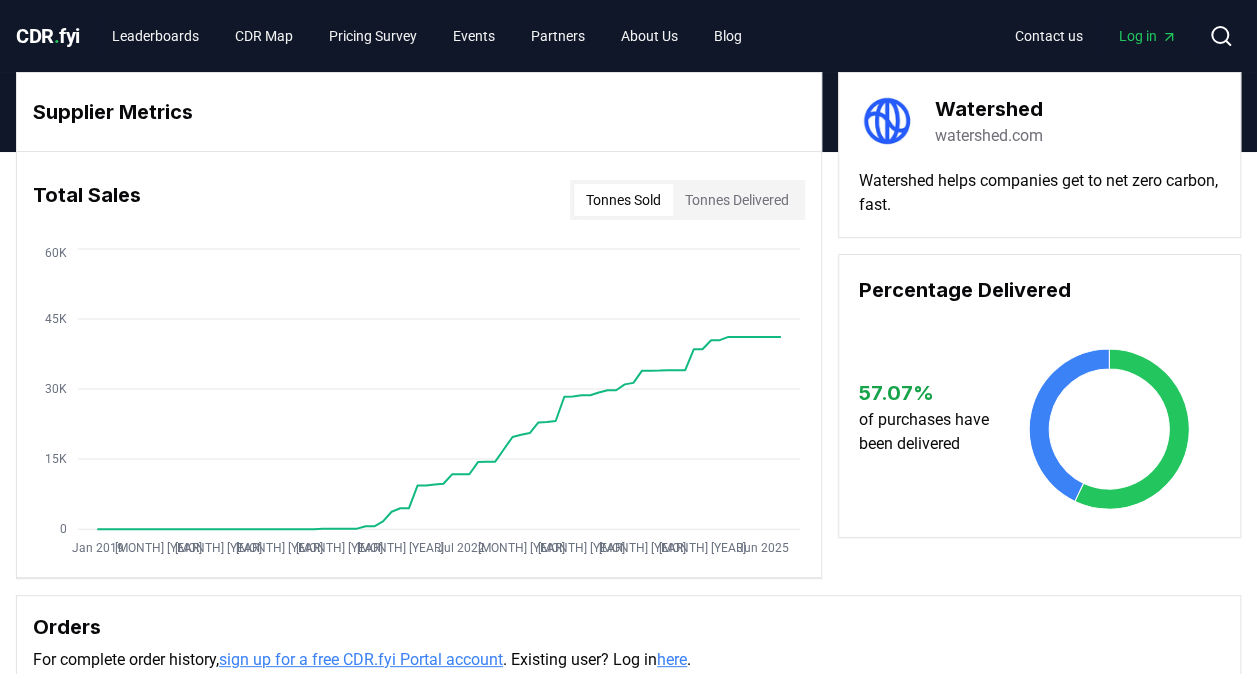 click on "watershed.com" at bounding box center [989, 136] 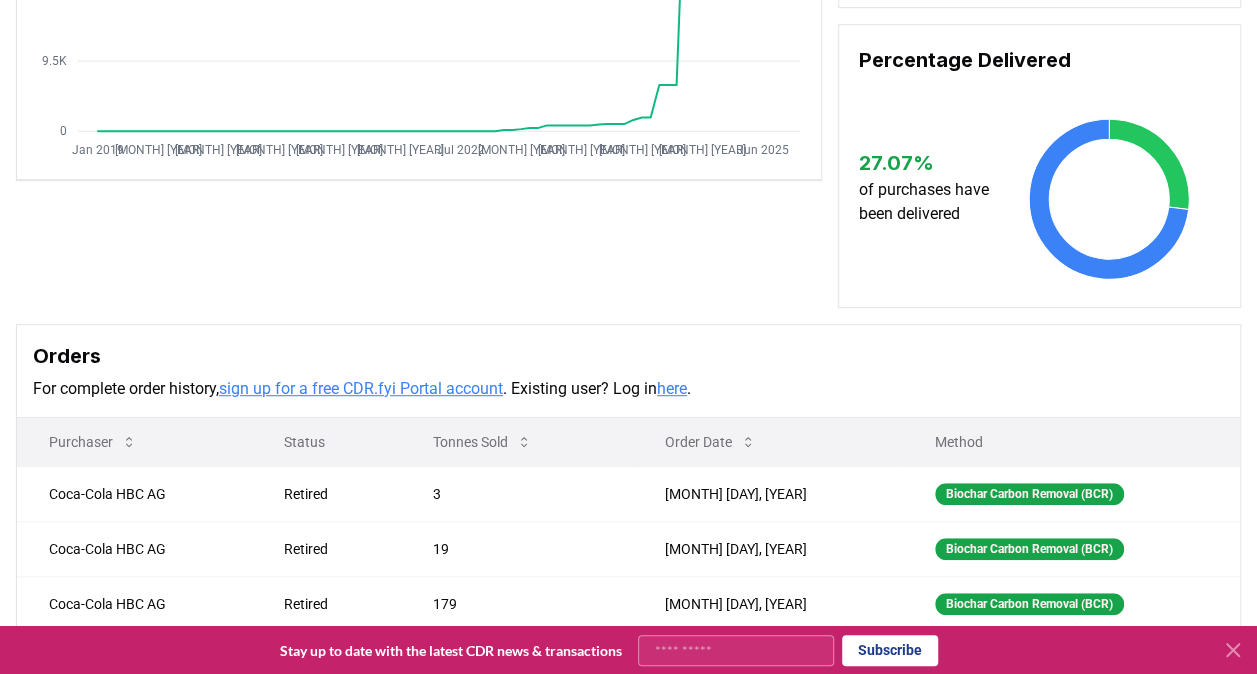 scroll, scrollTop: 399, scrollLeft: 0, axis: vertical 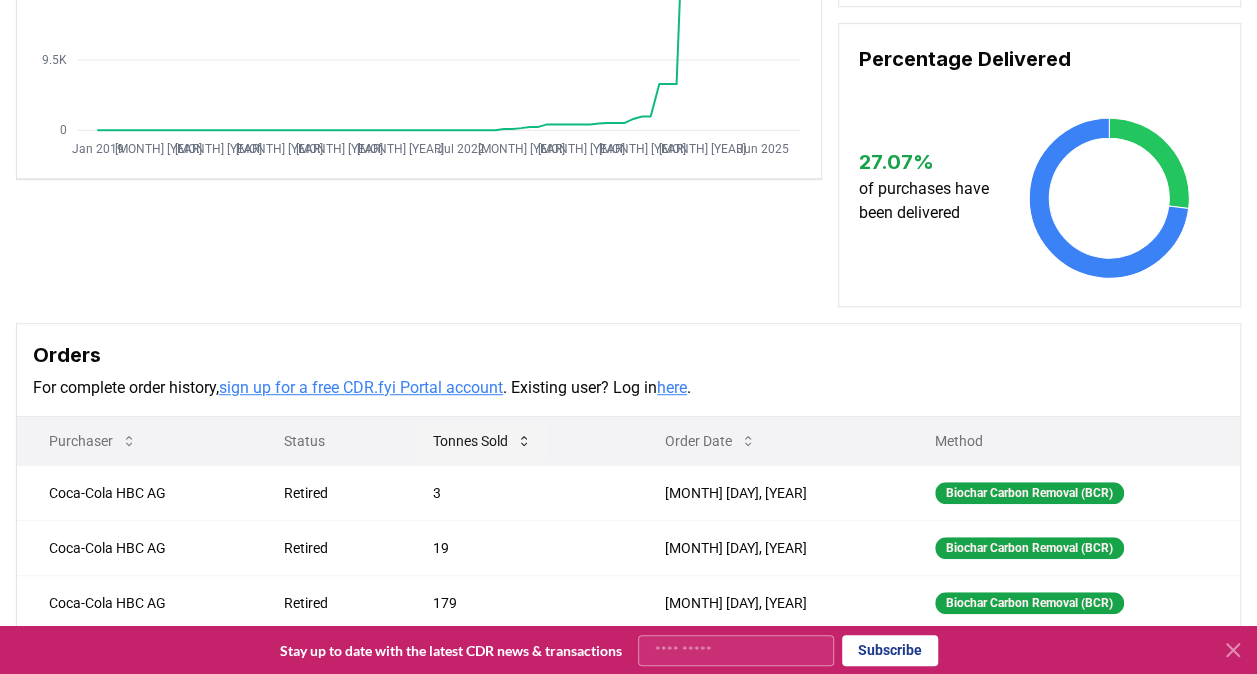 click on "Tonnes Sold" at bounding box center (482, 441) 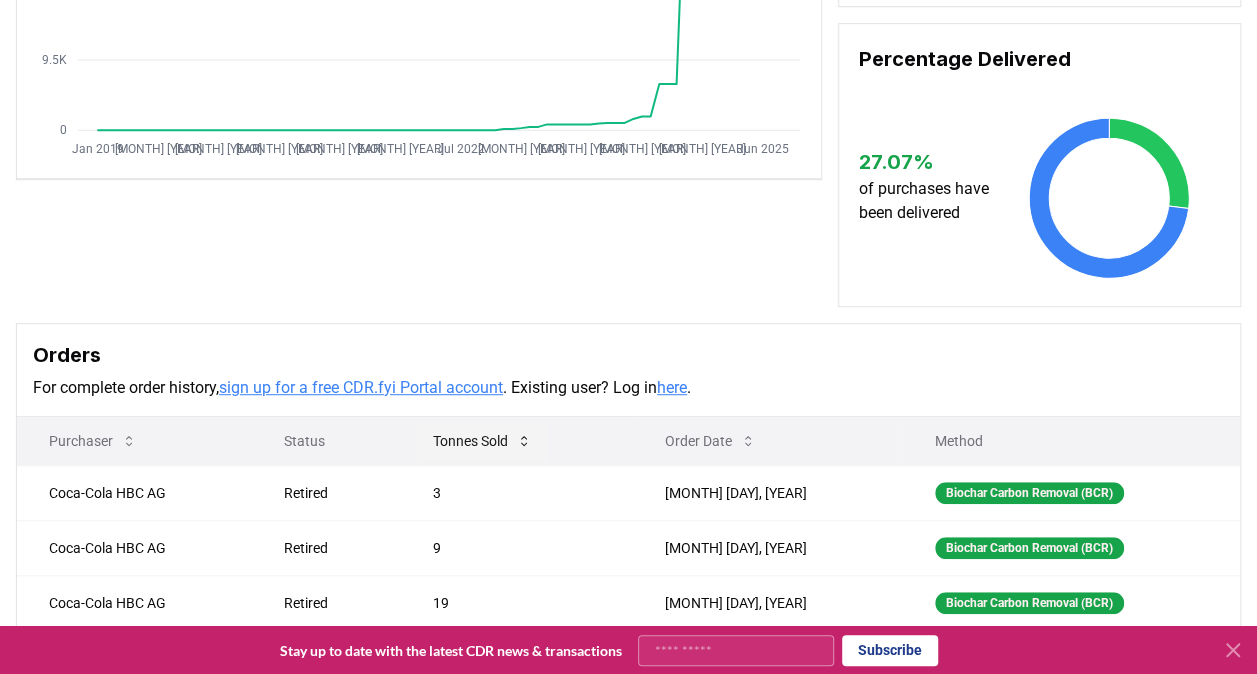 click on "Tonnes Sold" at bounding box center [482, 441] 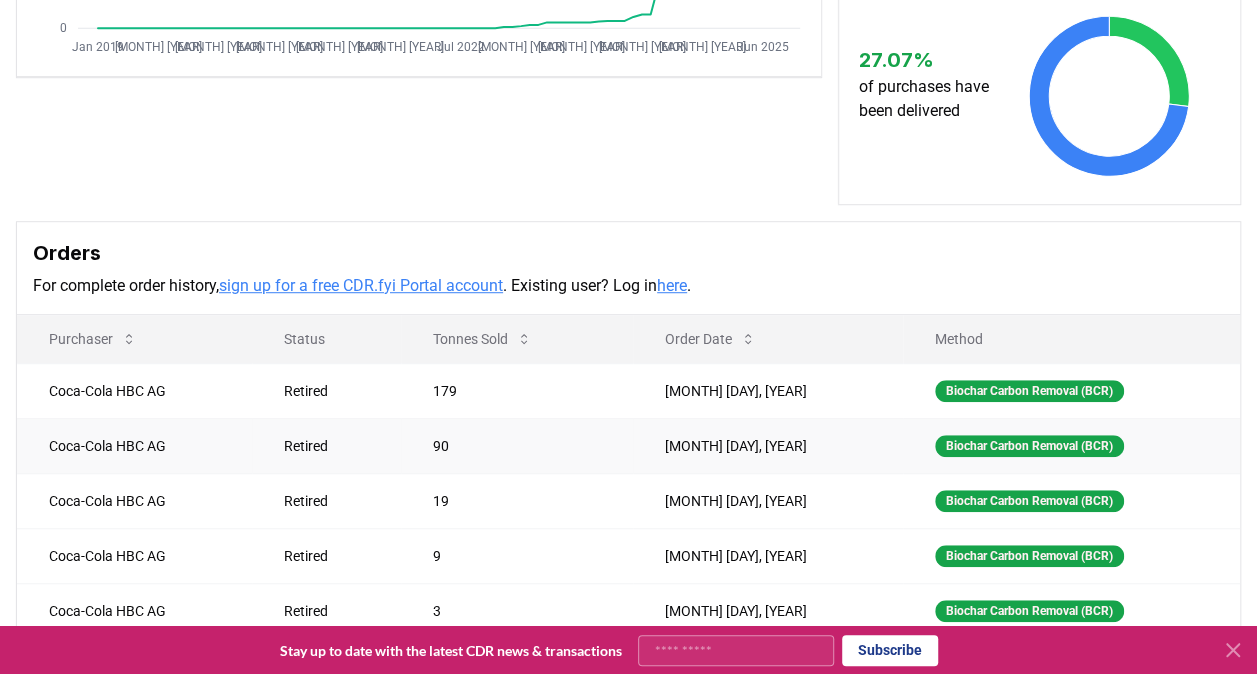 scroll, scrollTop: 500, scrollLeft: 0, axis: vertical 